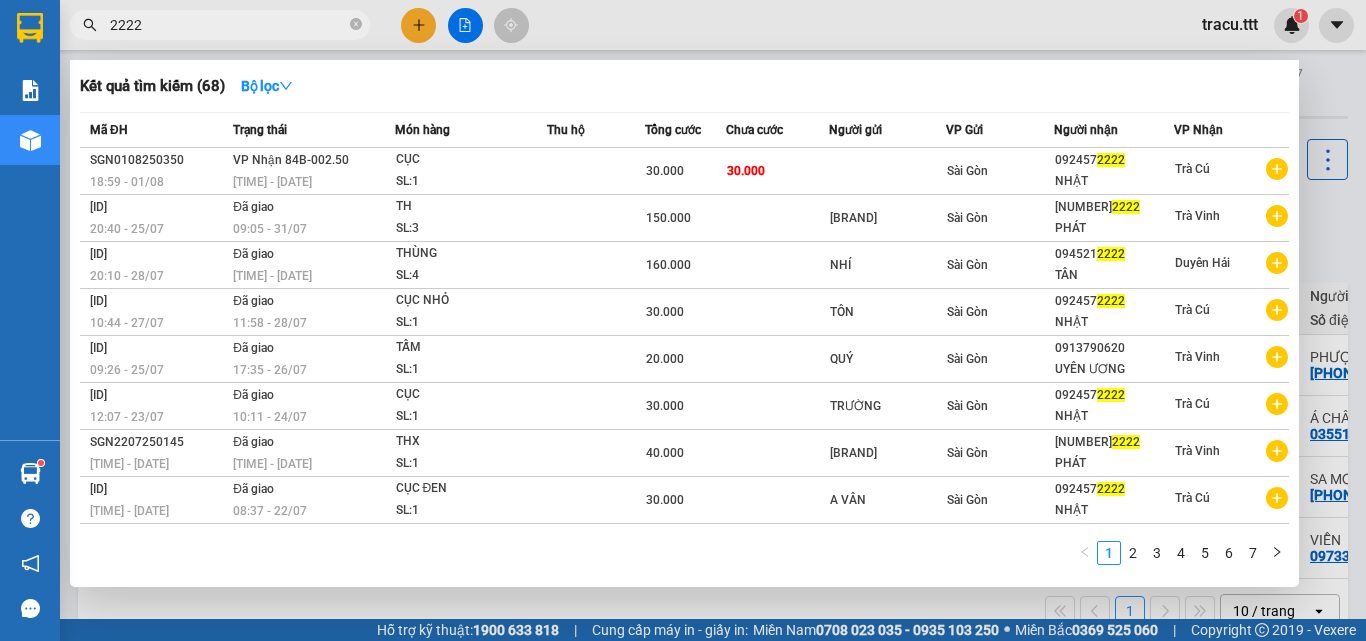 scroll, scrollTop: 0, scrollLeft: 0, axis: both 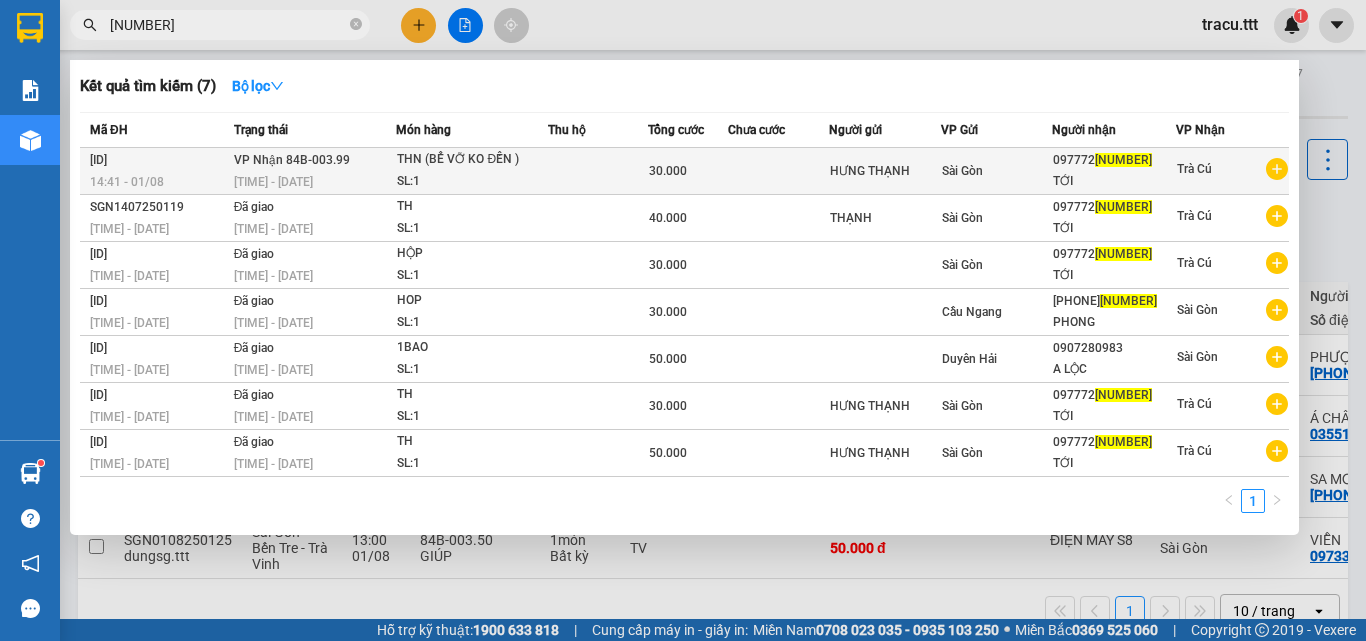 type on "[NUMBER]" 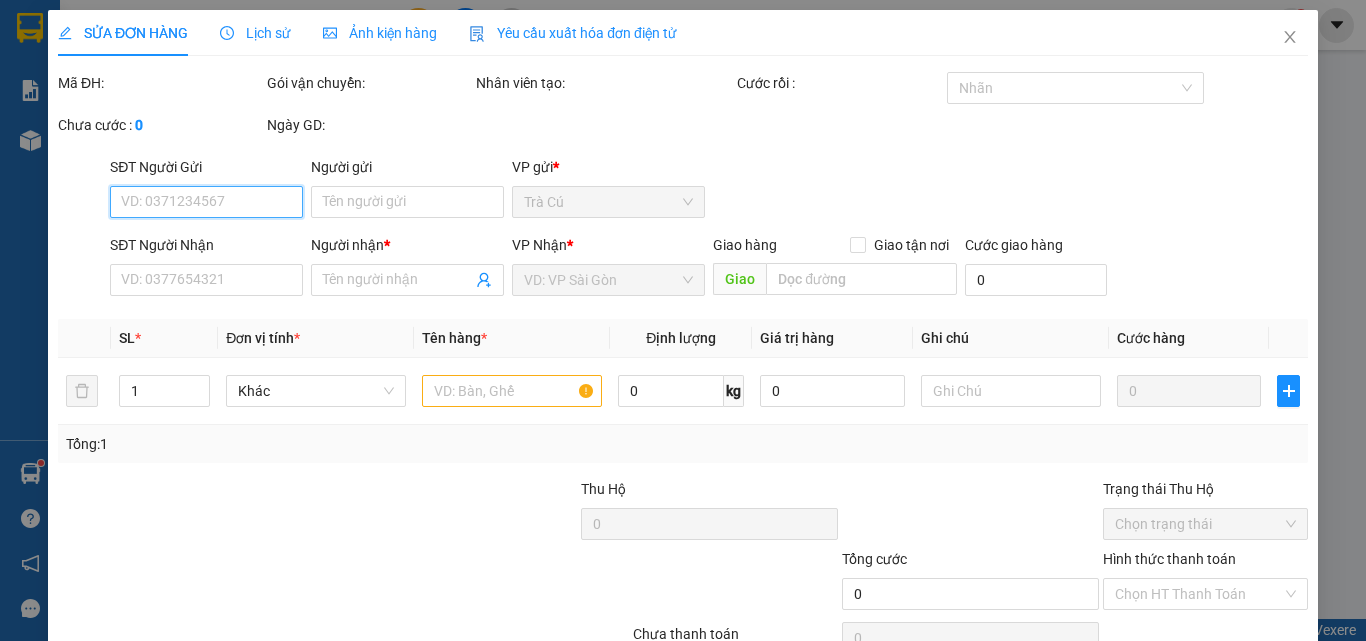 type on "HƯNG THẠNH" 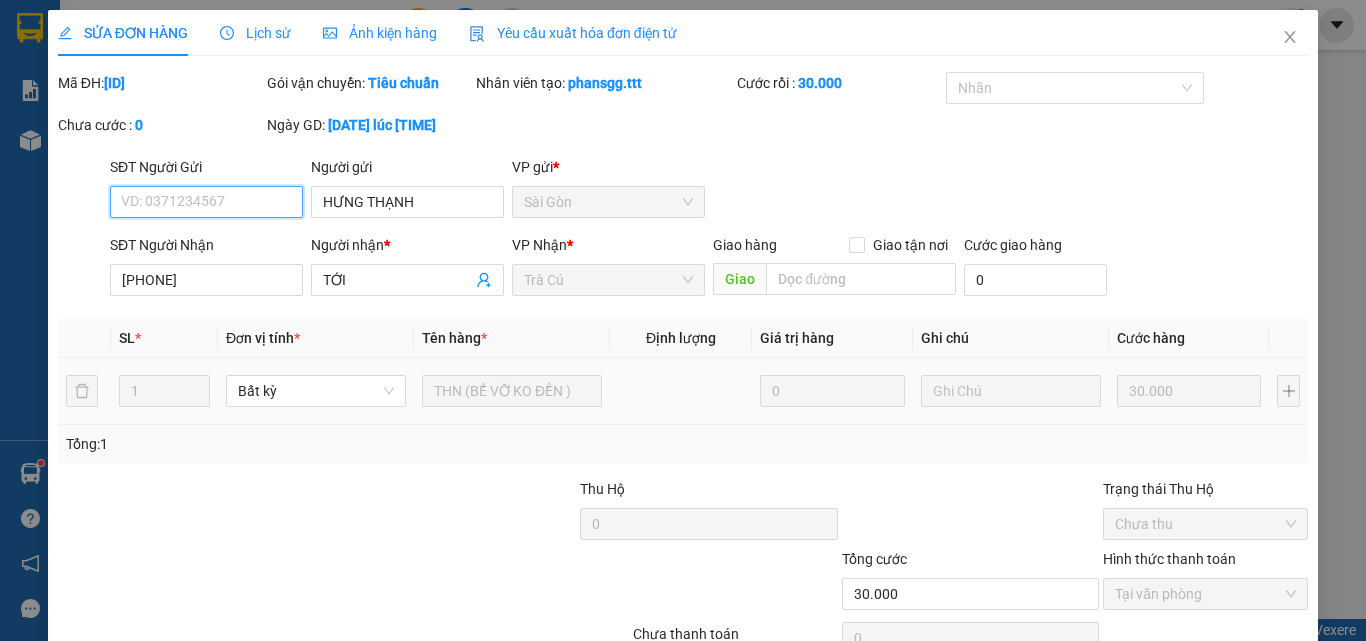 scroll, scrollTop: 103, scrollLeft: 0, axis: vertical 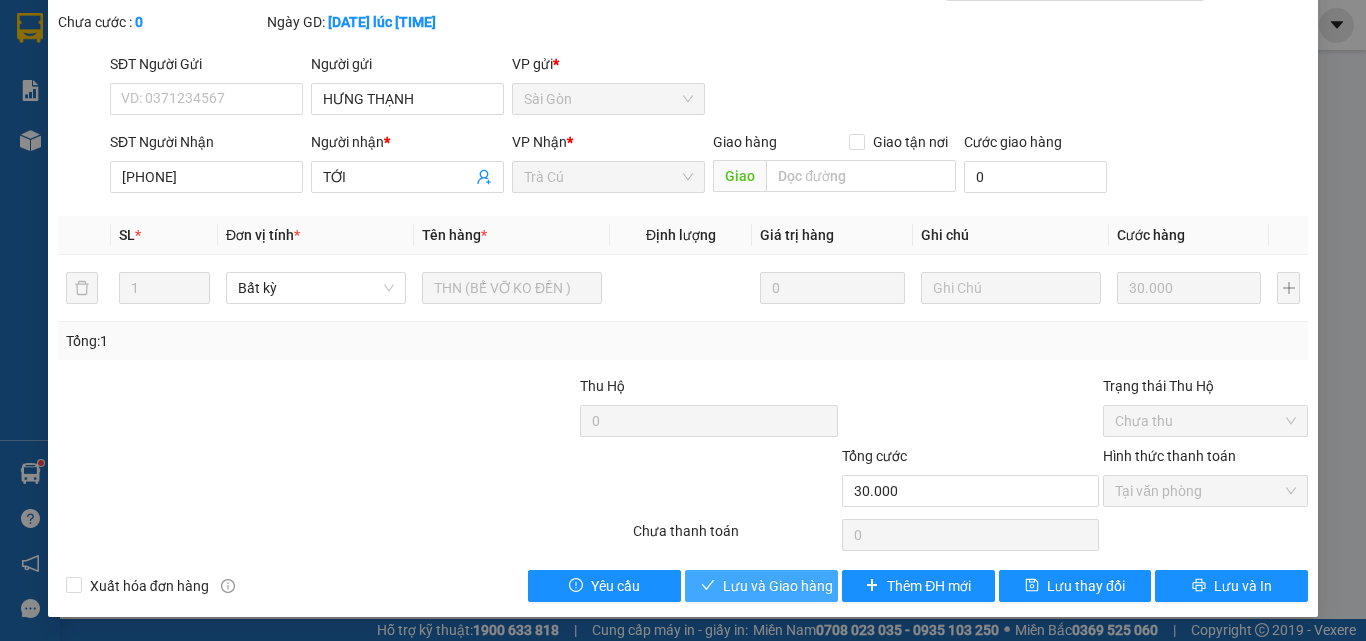 click on "Lưu và Giao hàng" at bounding box center [778, 586] 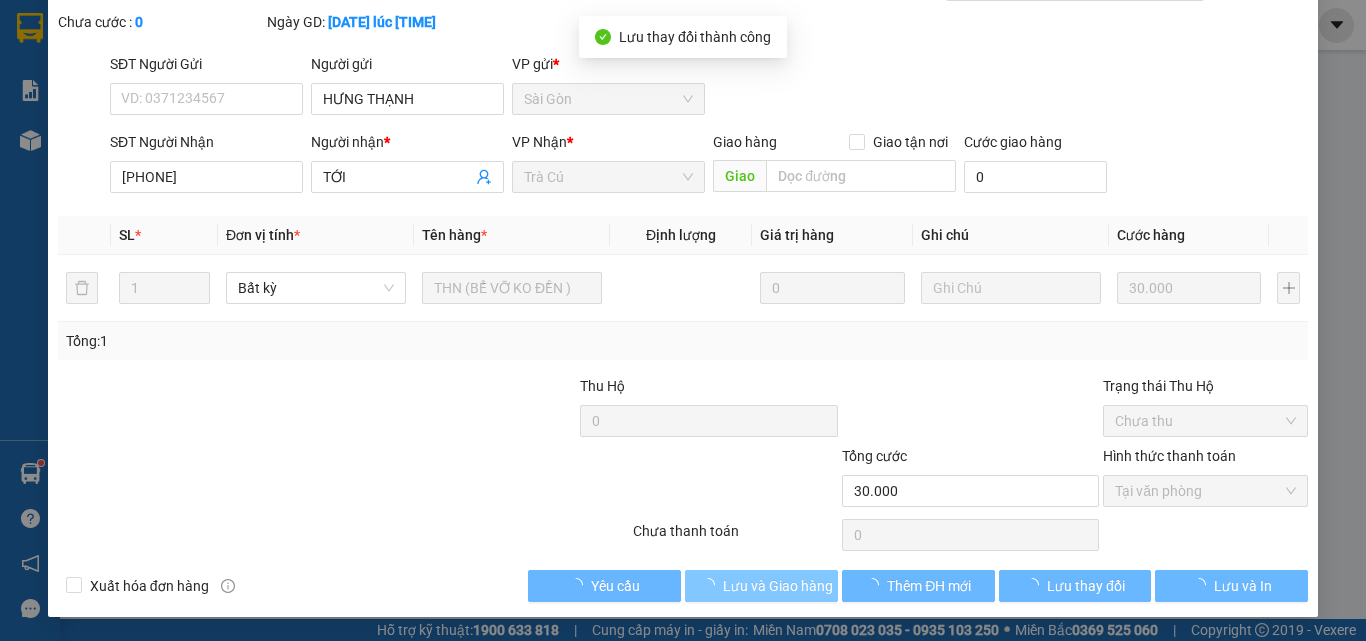 scroll, scrollTop: 0, scrollLeft: 0, axis: both 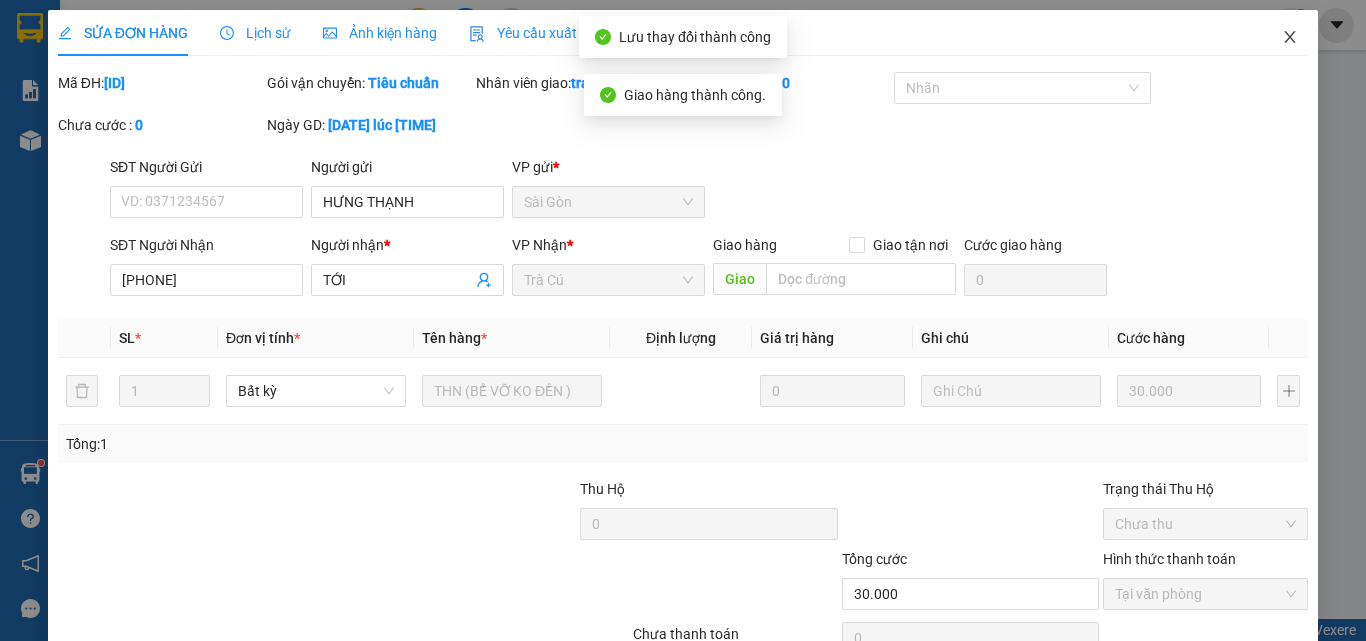 click 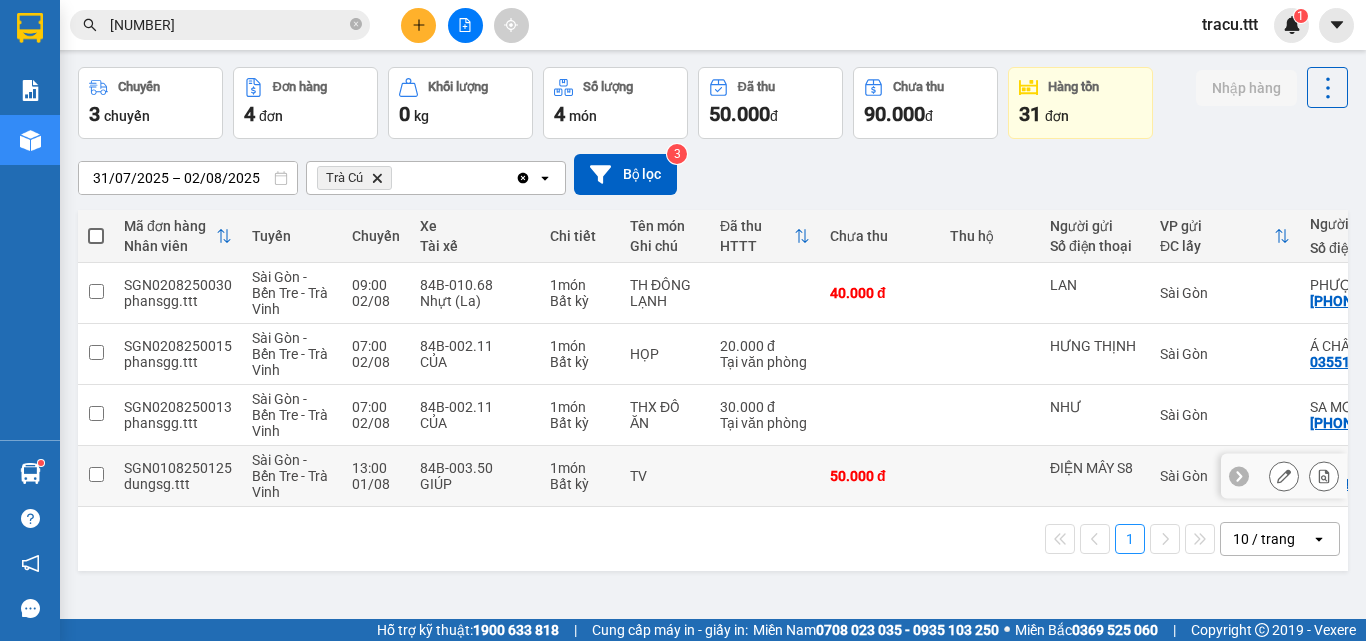 scroll, scrollTop: 92, scrollLeft: 0, axis: vertical 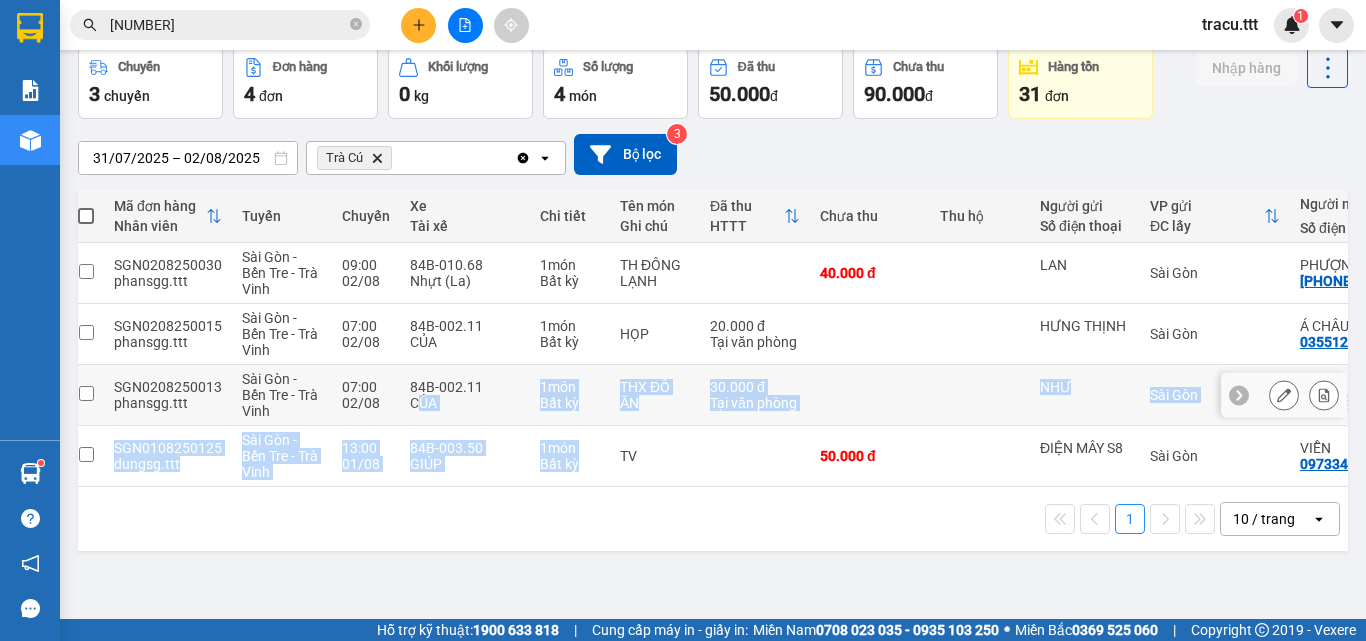 drag, startPoint x: 581, startPoint y: 484, endPoint x: 414, endPoint y: 418, distance: 179.56892 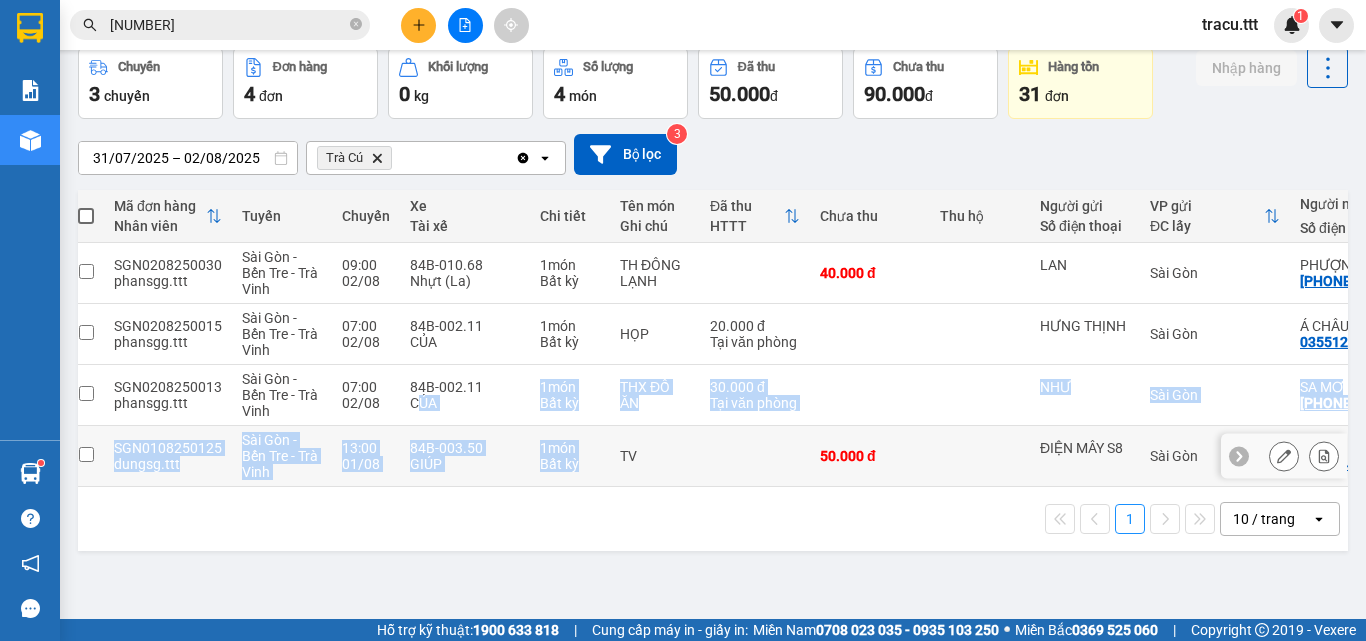 click on "1  món Bất kỳ" at bounding box center [570, 456] 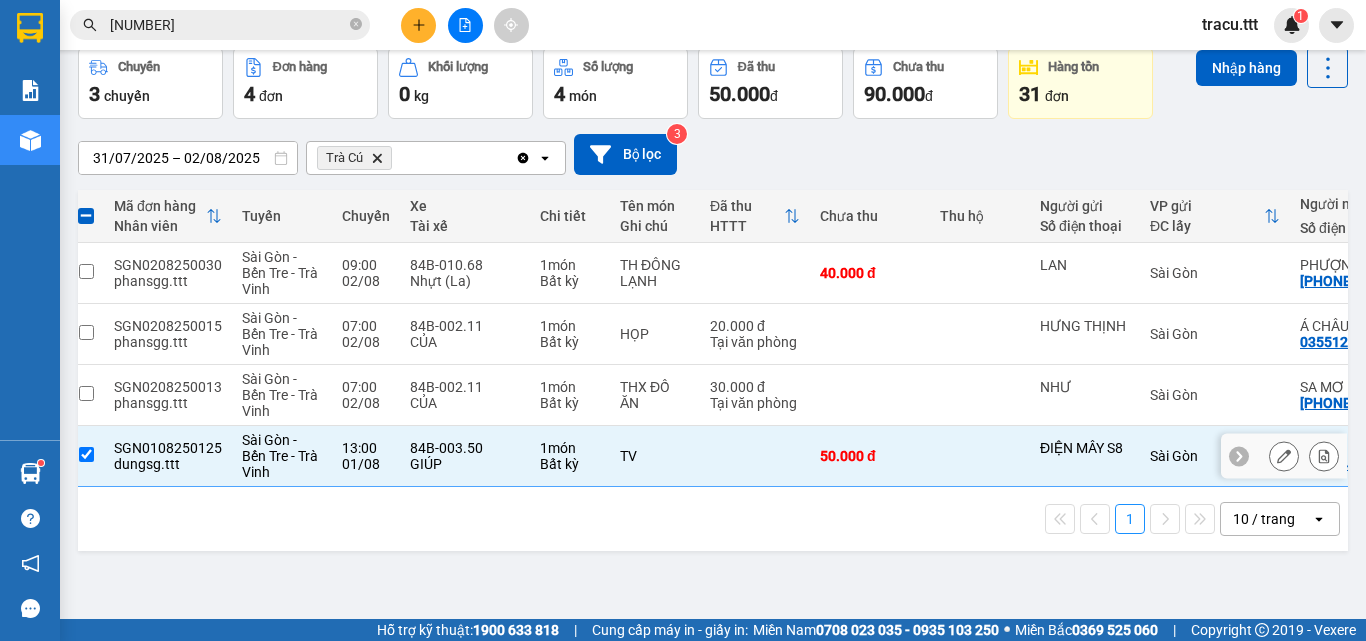click on "1  món Bất kỳ" at bounding box center [570, 456] 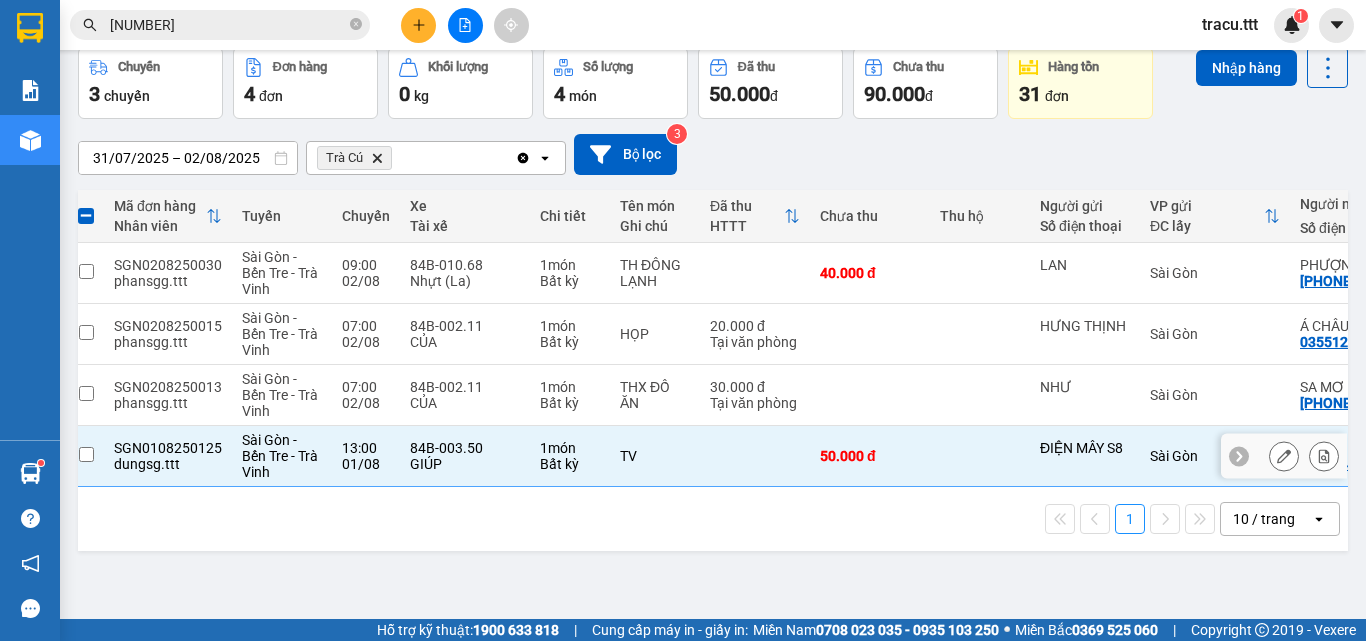 checkbox on "false" 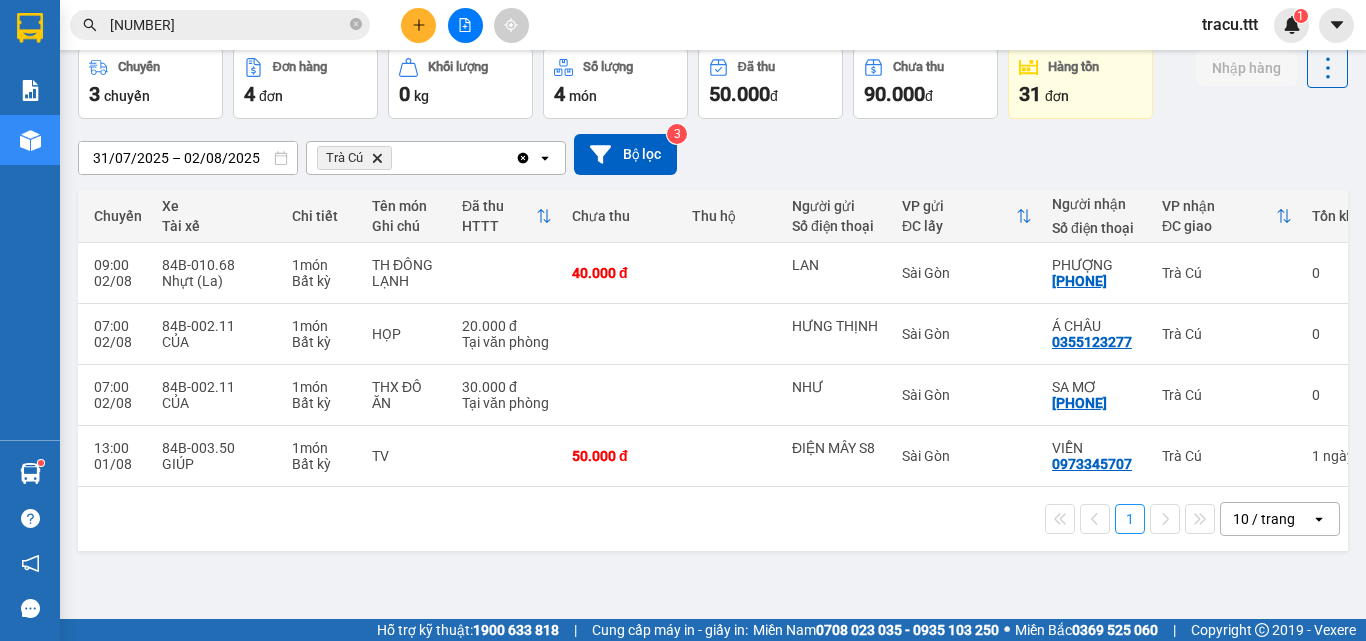 scroll, scrollTop: 0, scrollLeft: 296, axis: horizontal 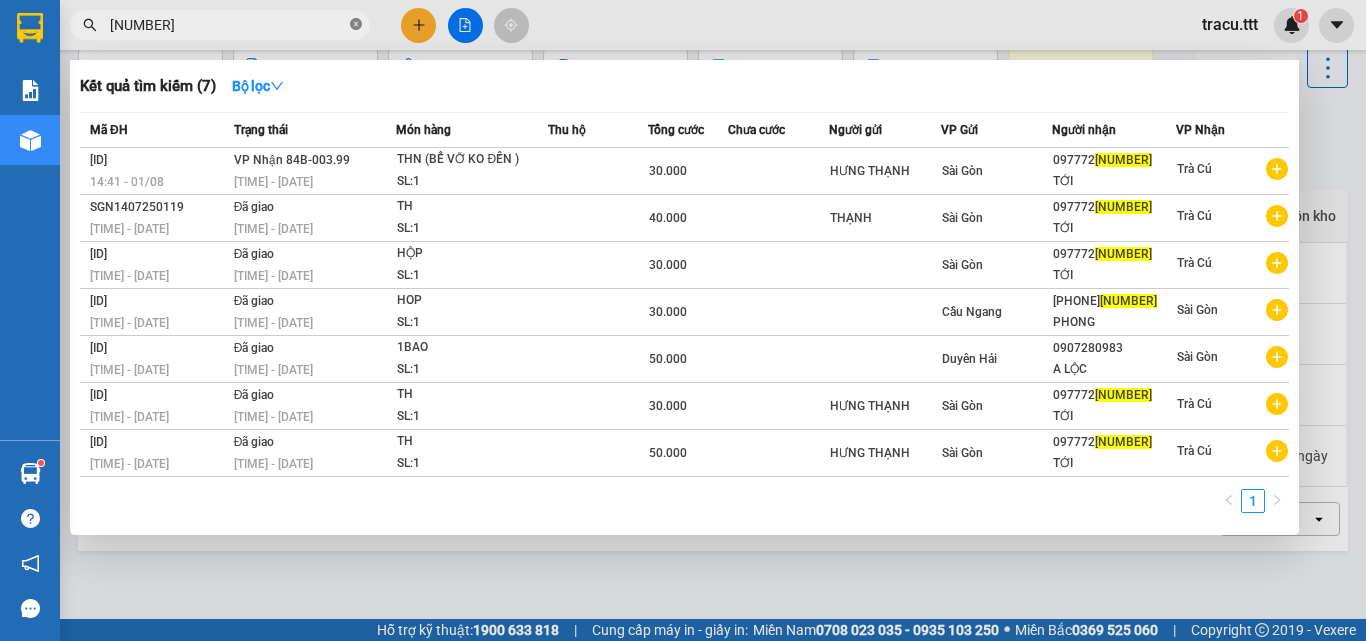 click 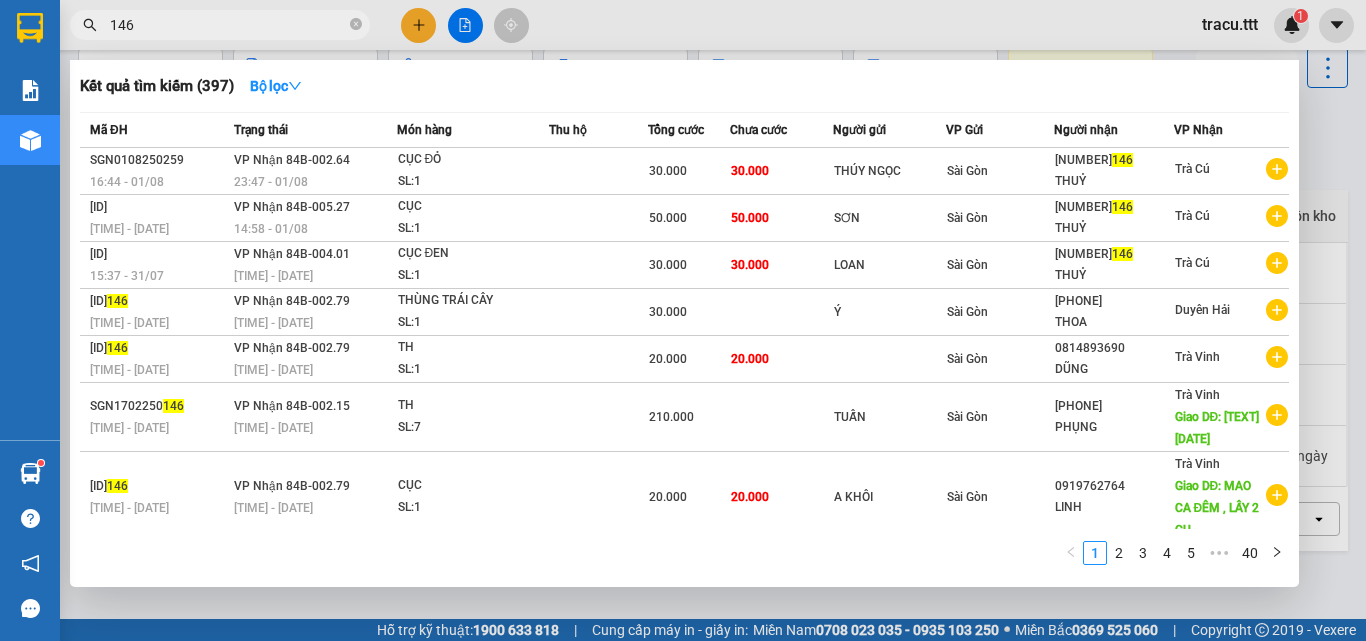 type on "146" 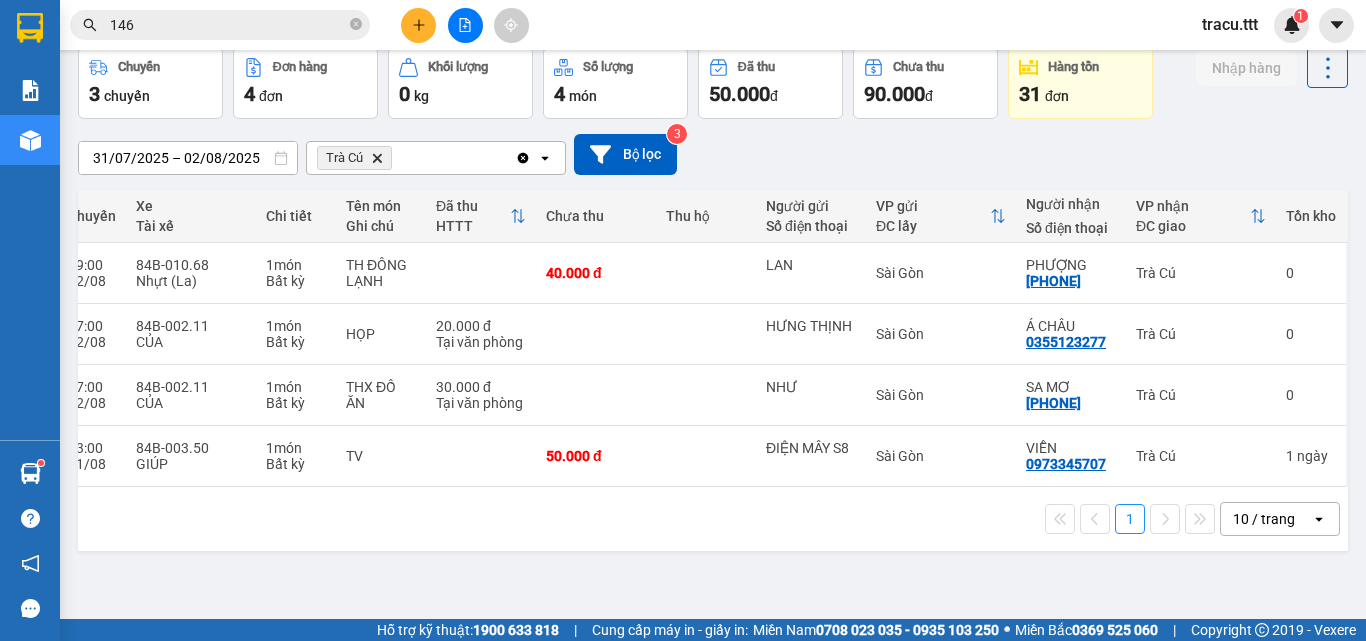 scroll, scrollTop: 0, scrollLeft: 0, axis: both 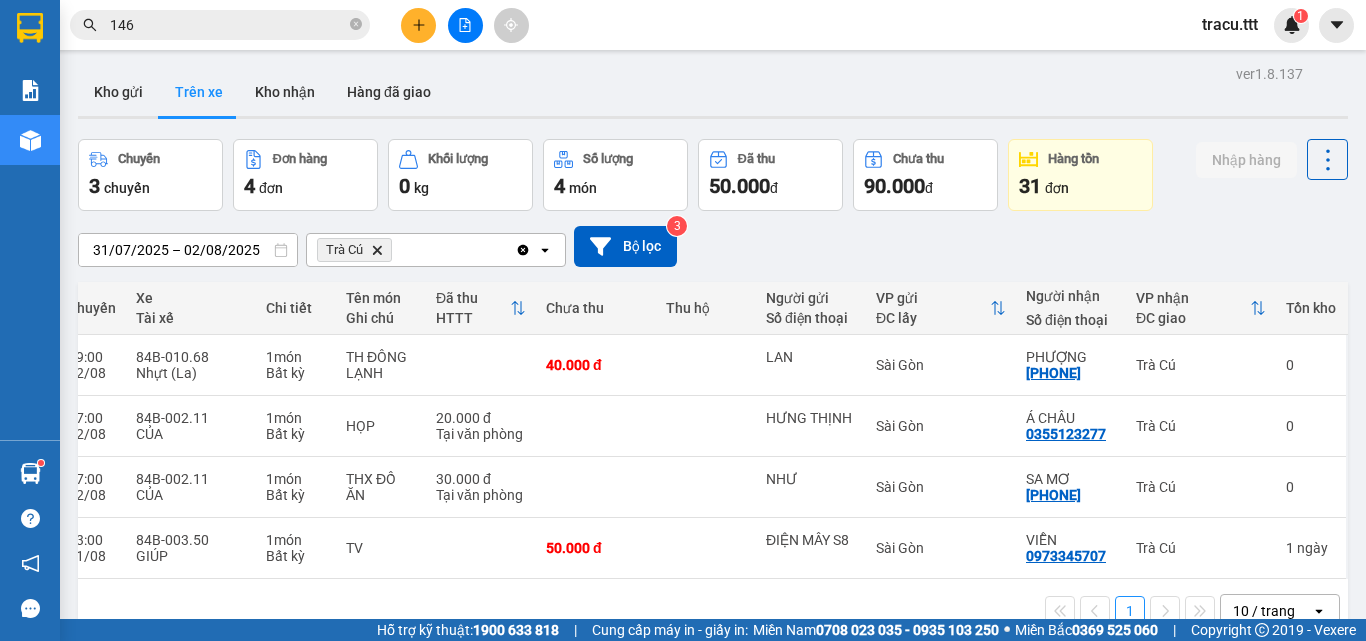 click on "Trên xe" at bounding box center (199, 92) 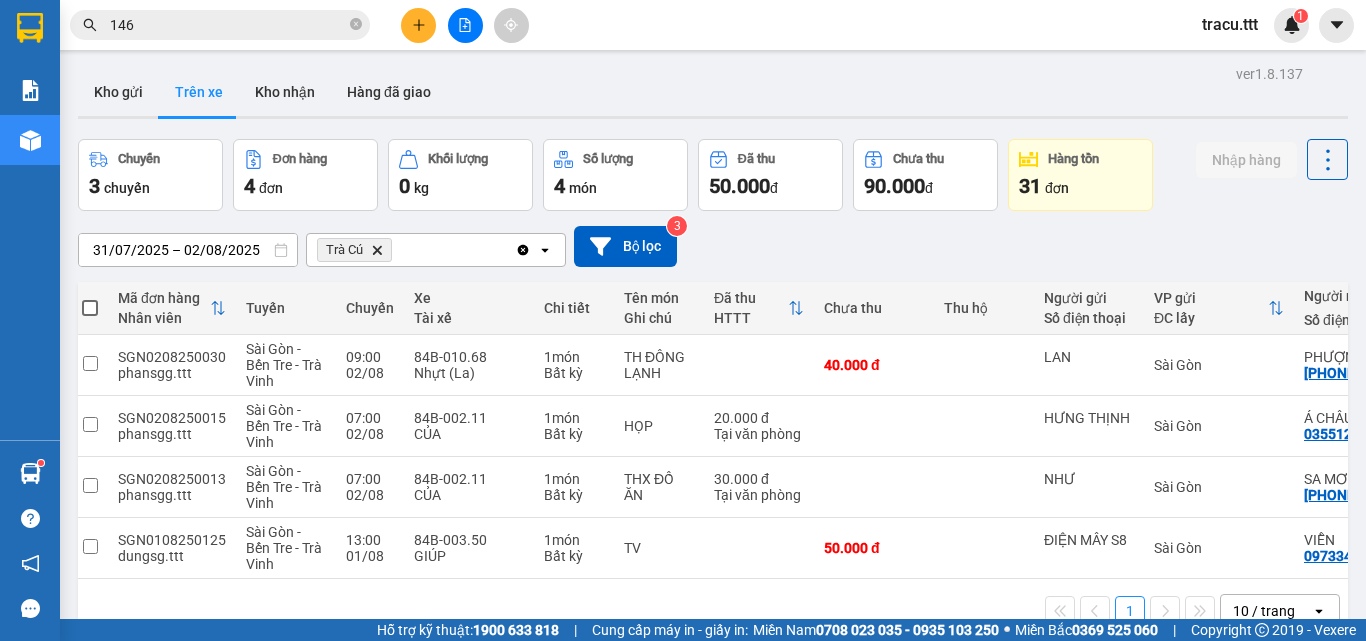 scroll, scrollTop: 0, scrollLeft: 0, axis: both 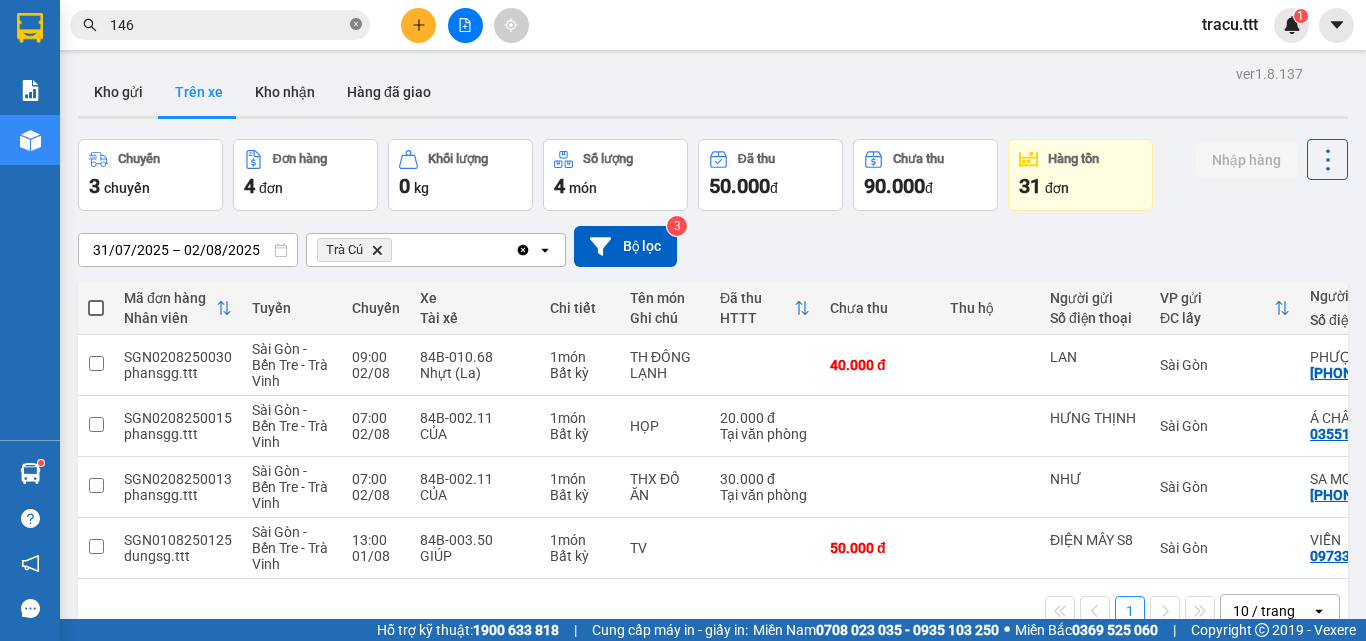 click 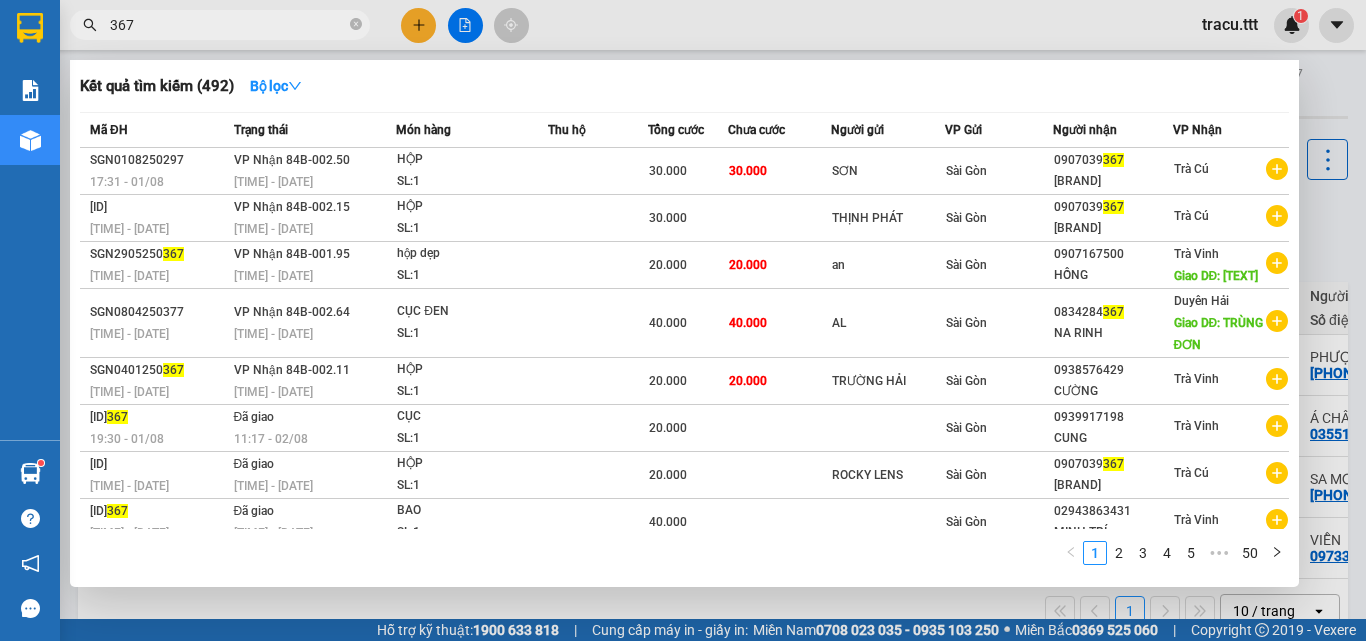 type on "367" 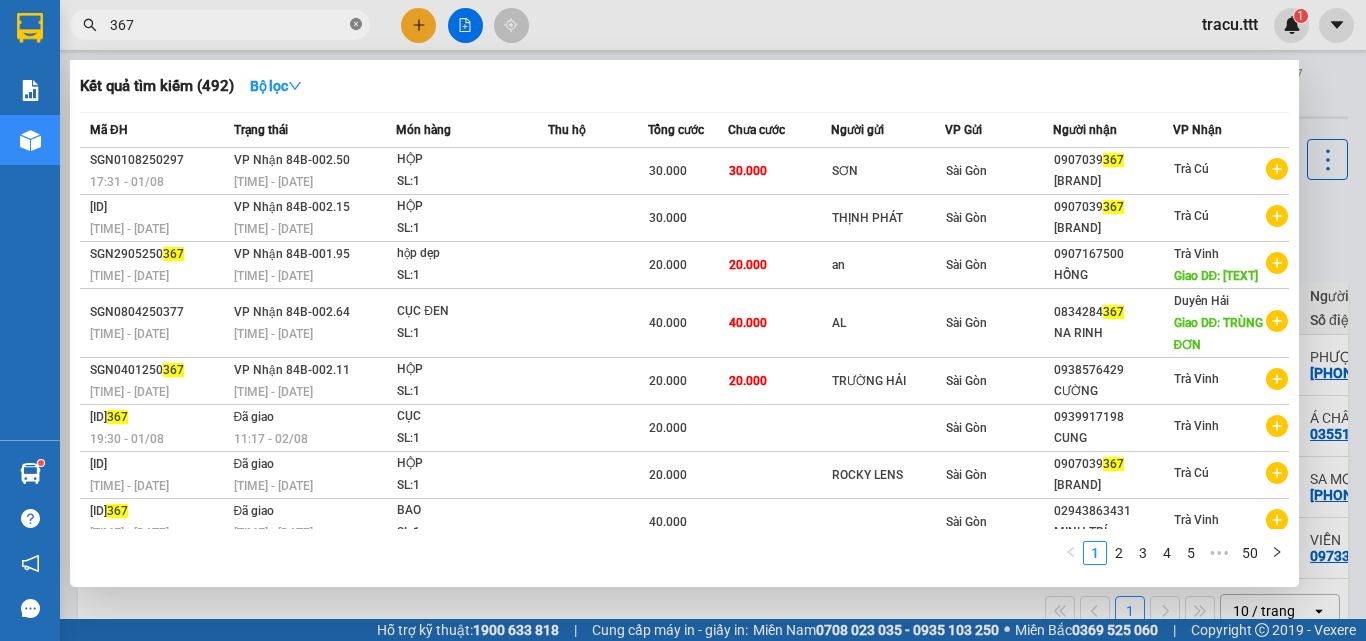 click 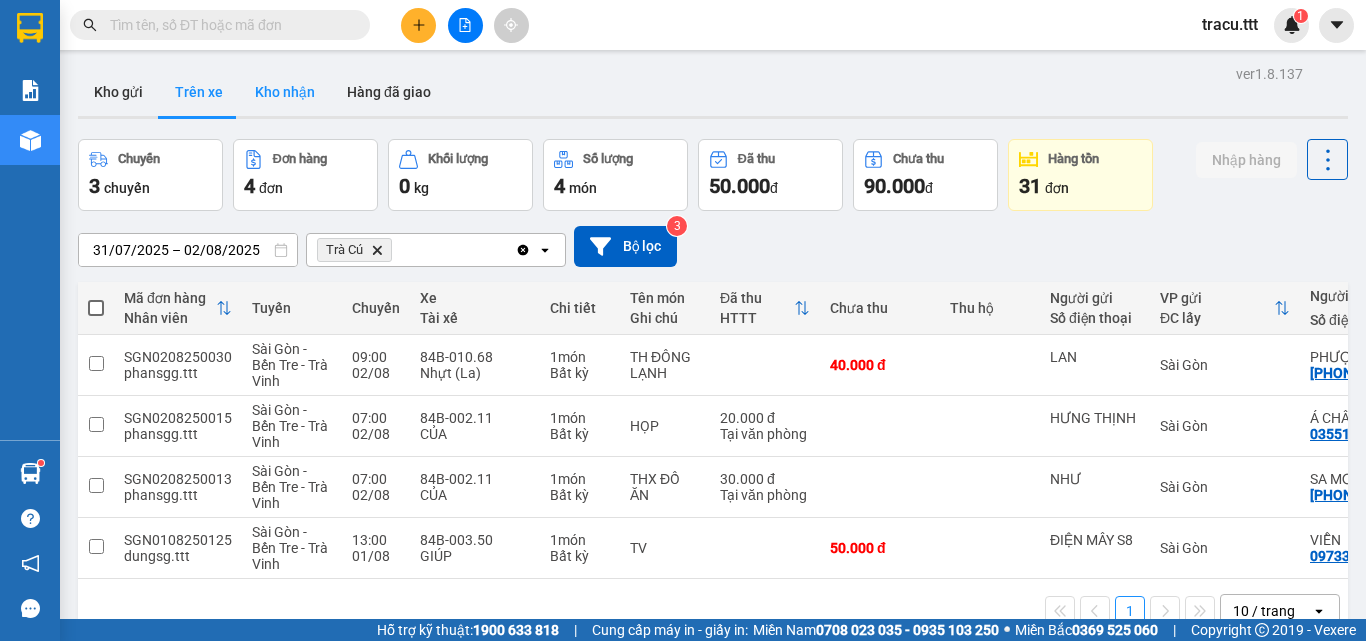 click on "Kho nhận" at bounding box center (285, 92) 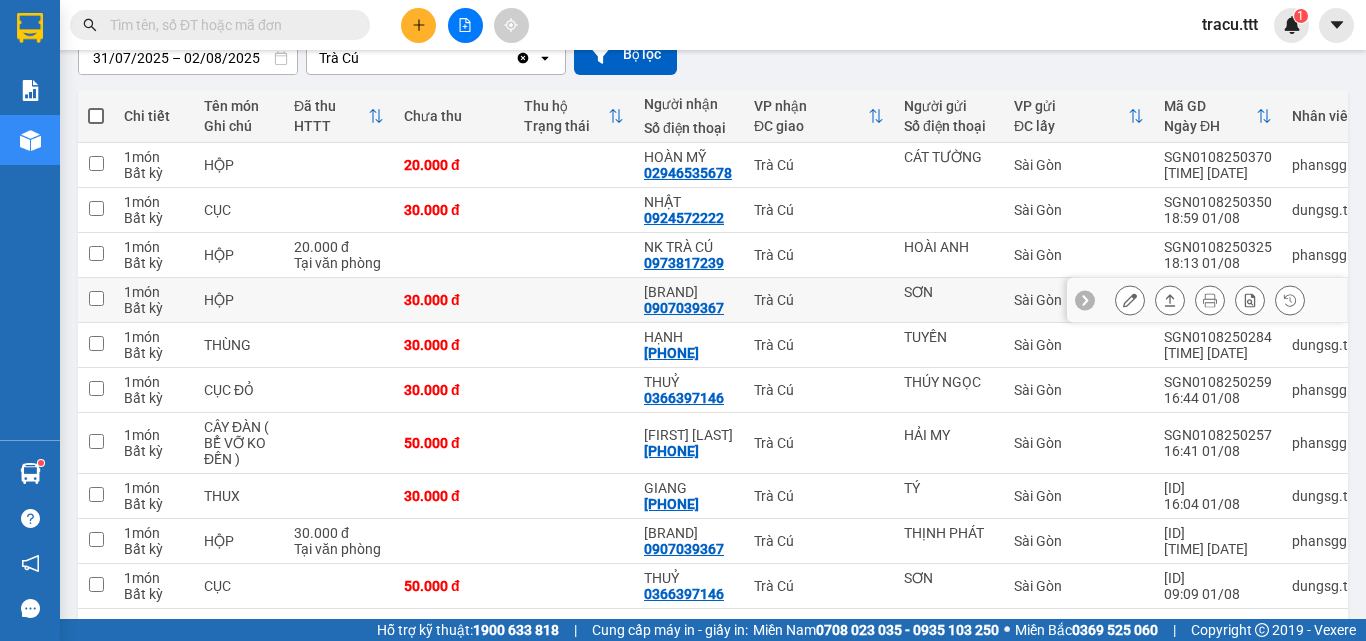 scroll, scrollTop: 200, scrollLeft: 0, axis: vertical 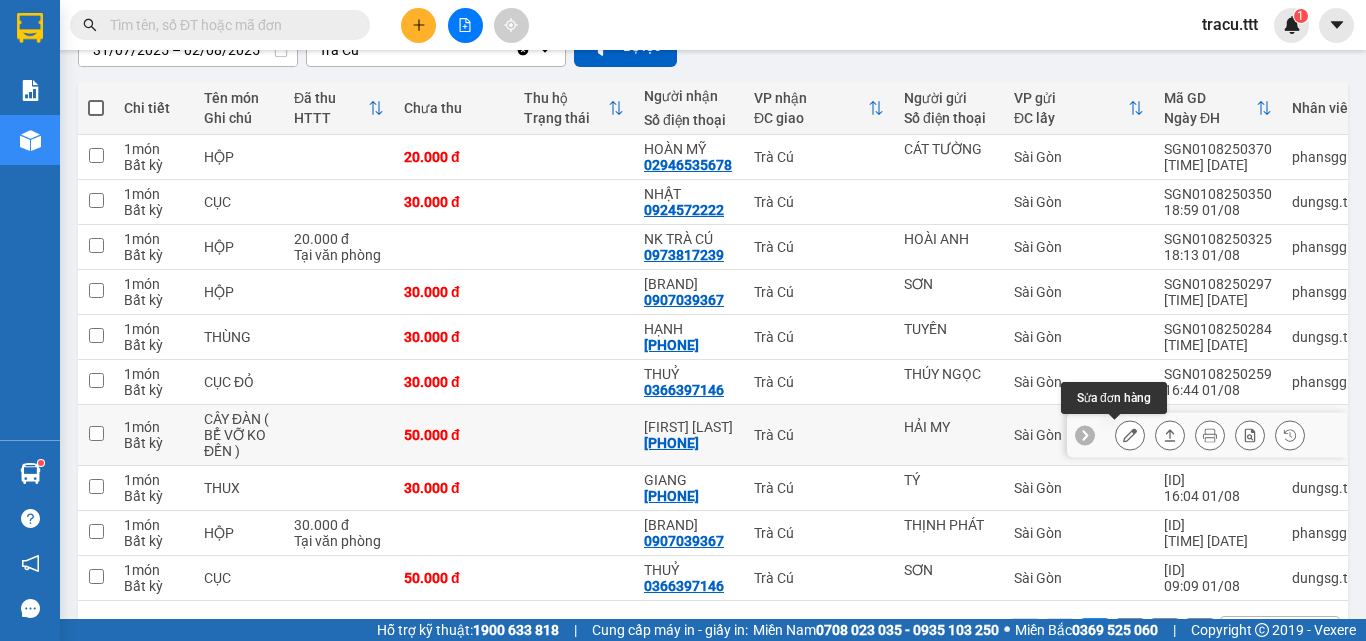 click 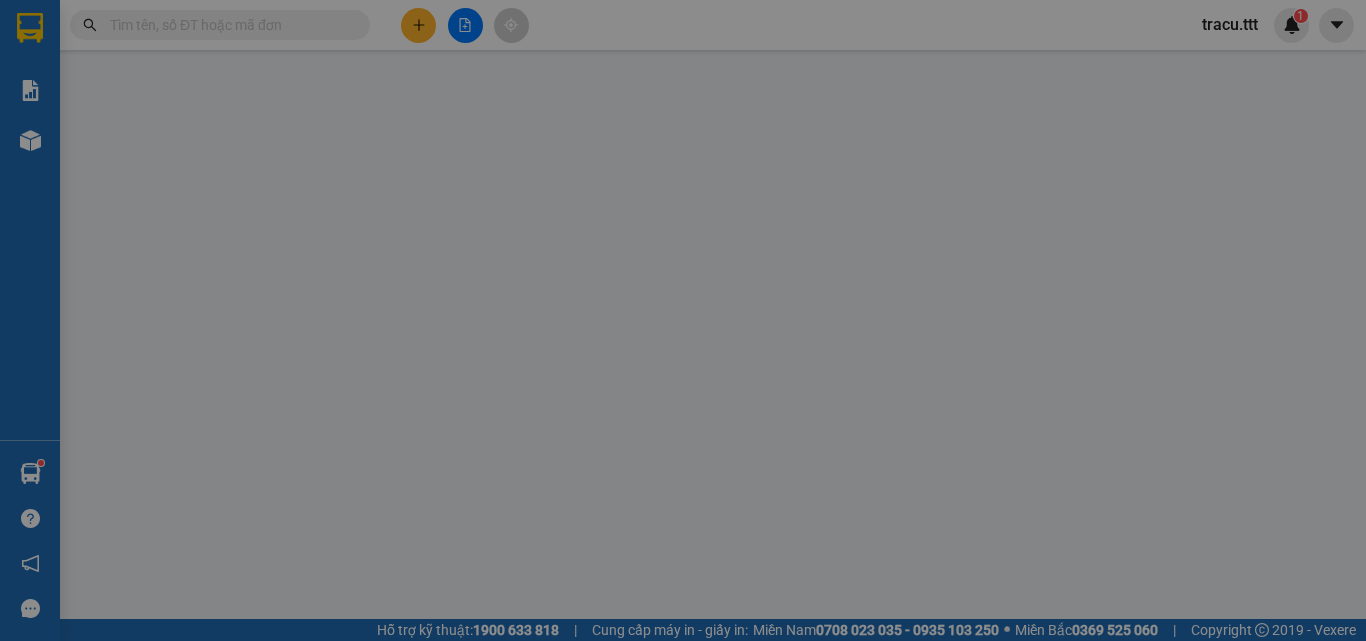 scroll, scrollTop: 0, scrollLeft: 0, axis: both 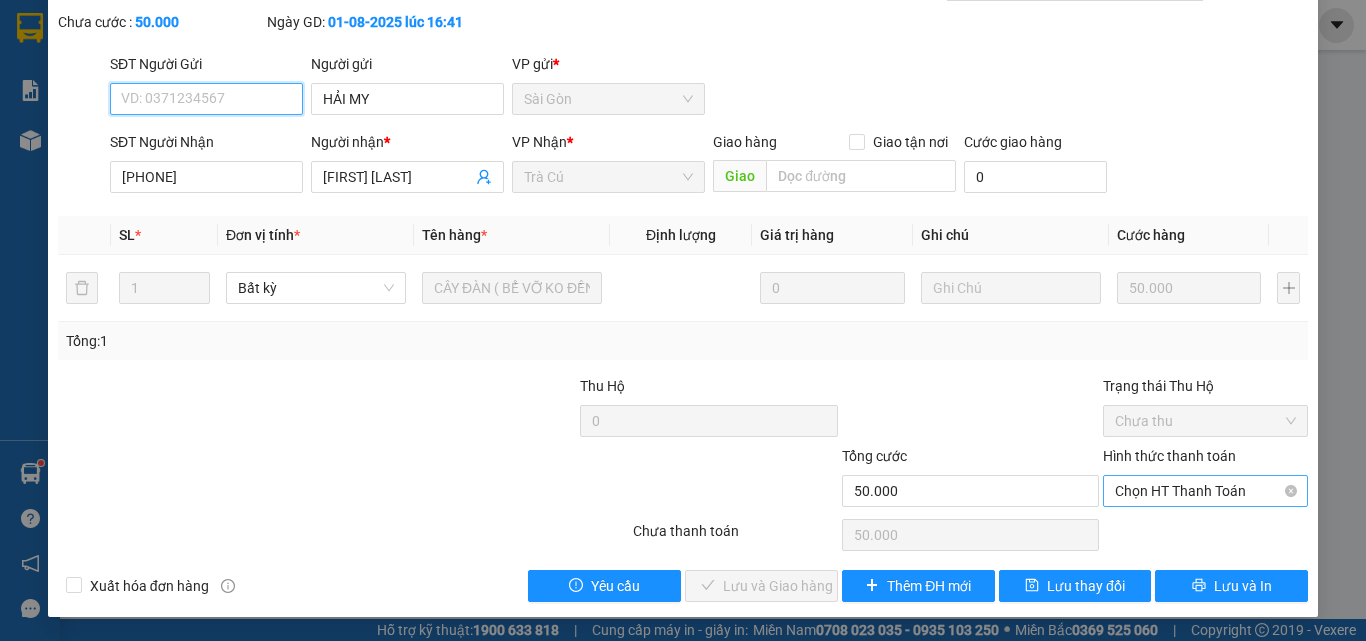 drag, startPoint x: 1198, startPoint y: 489, endPoint x: 1200, endPoint y: 506, distance: 17.117243 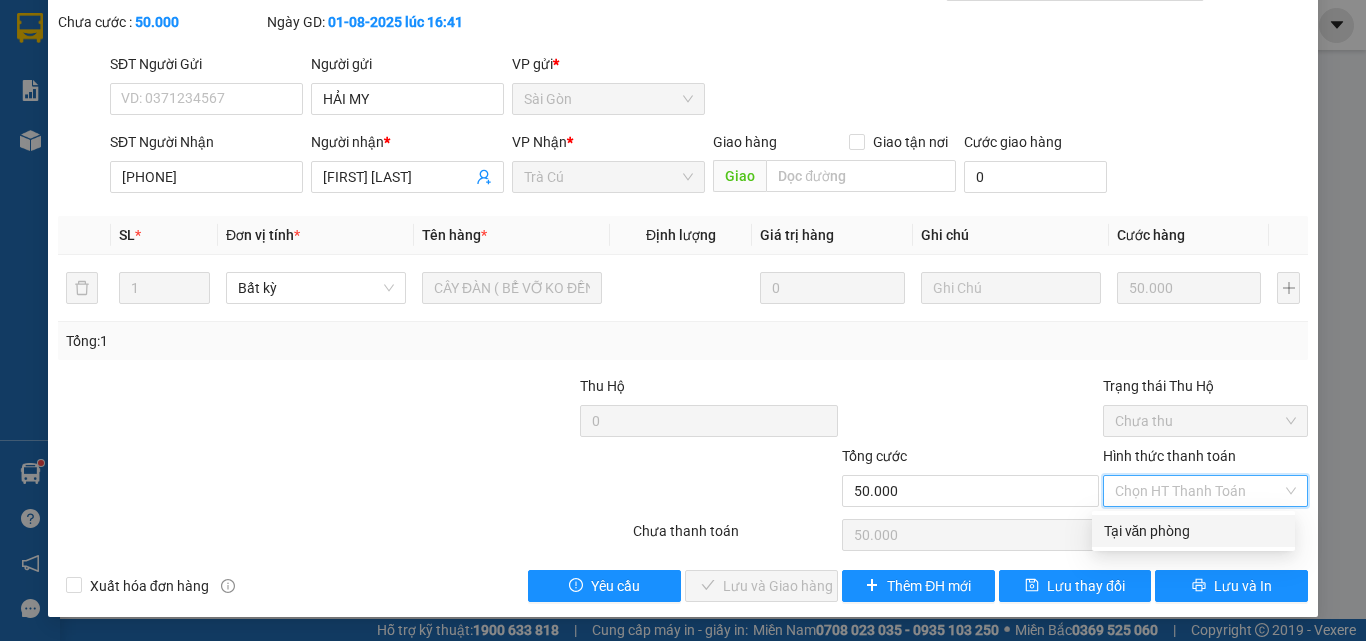 click on "Tại văn phòng" at bounding box center (1193, 531) 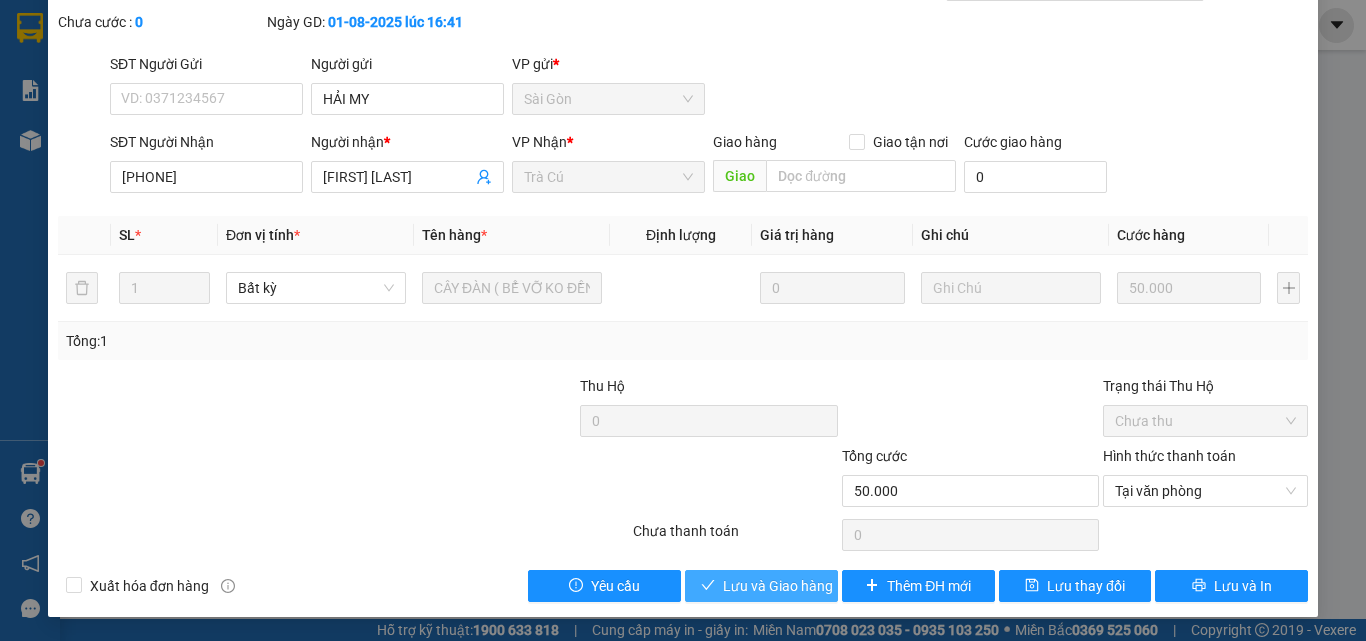 click on "Lưu và Giao hàng" at bounding box center (778, 586) 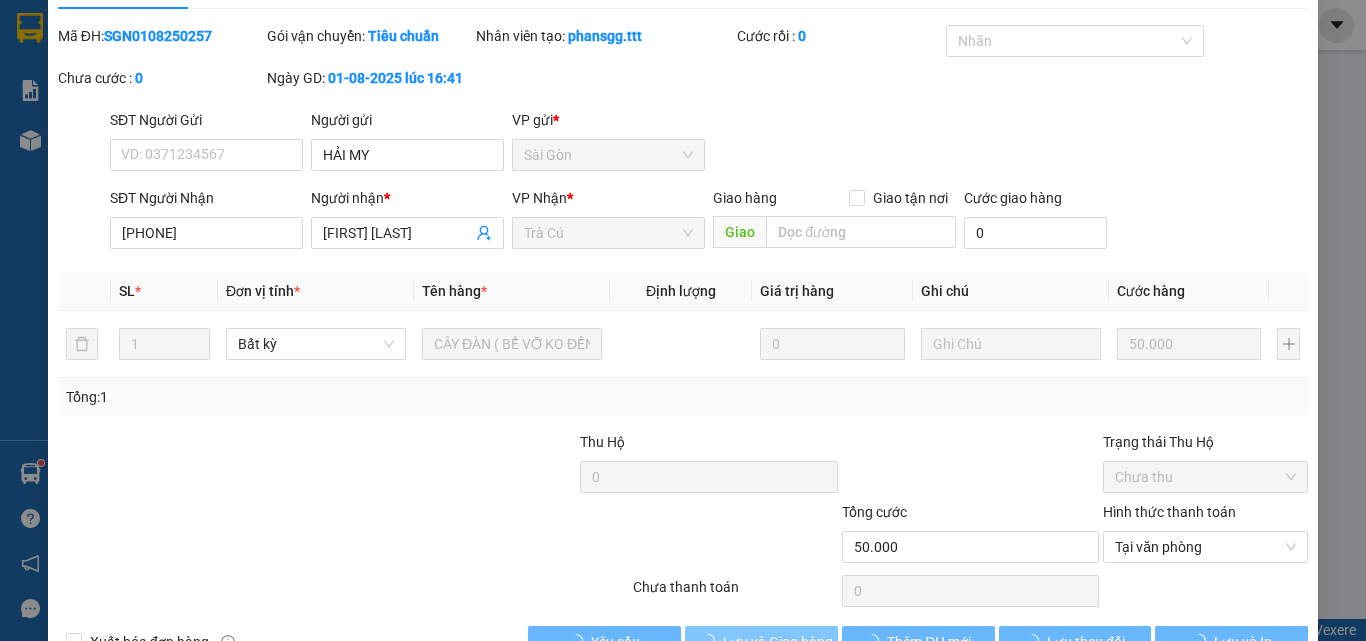 scroll, scrollTop: 0, scrollLeft: 0, axis: both 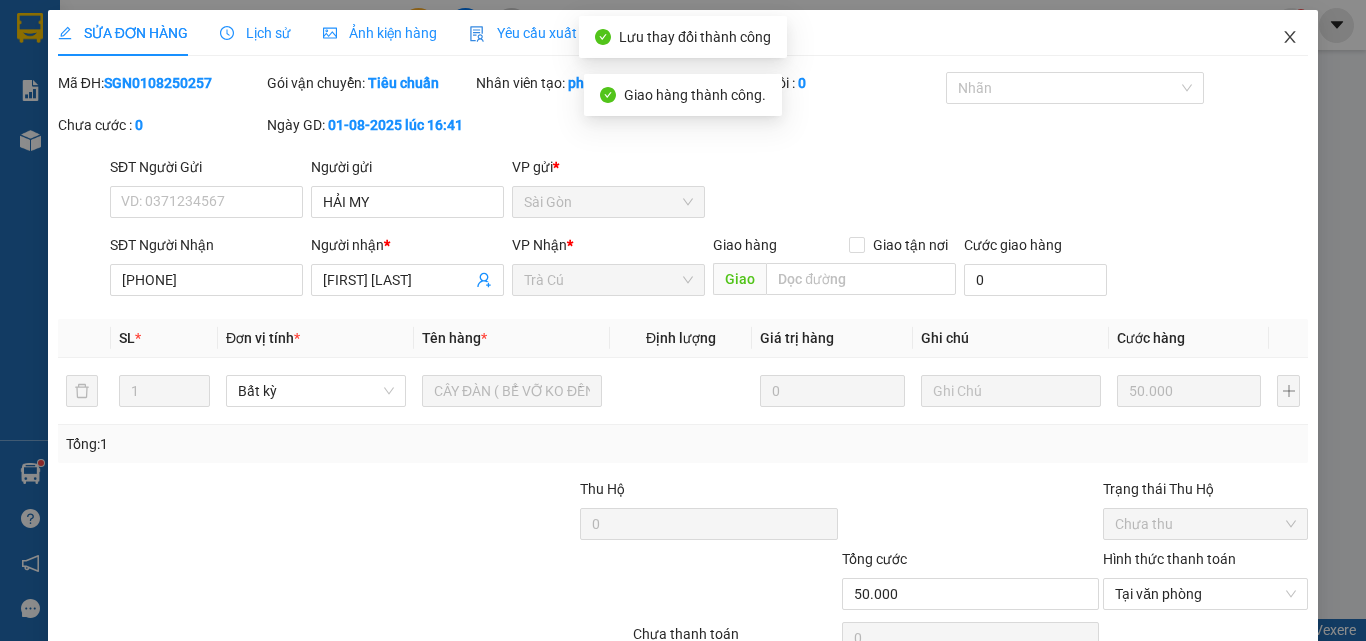 click at bounding box center [1290, 38] 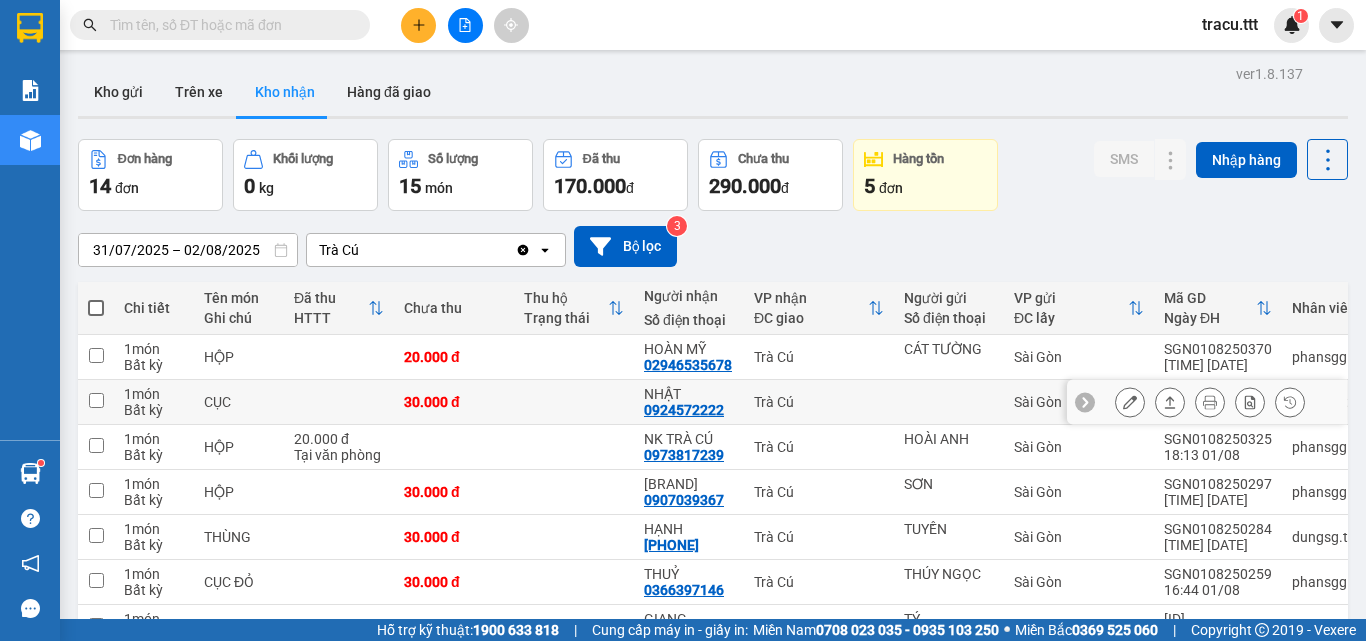 click at bounding box center [1130, 402] 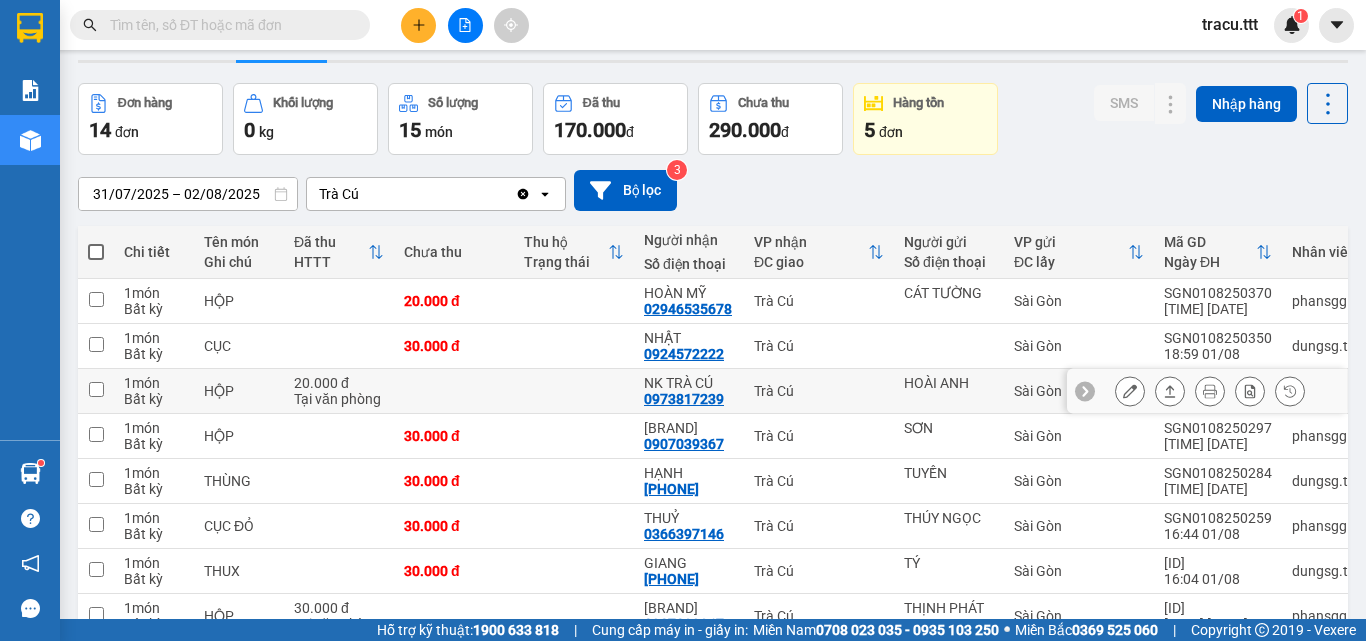 scroll, scrollTop: 100, scrollLeft: 0, axis: vertical 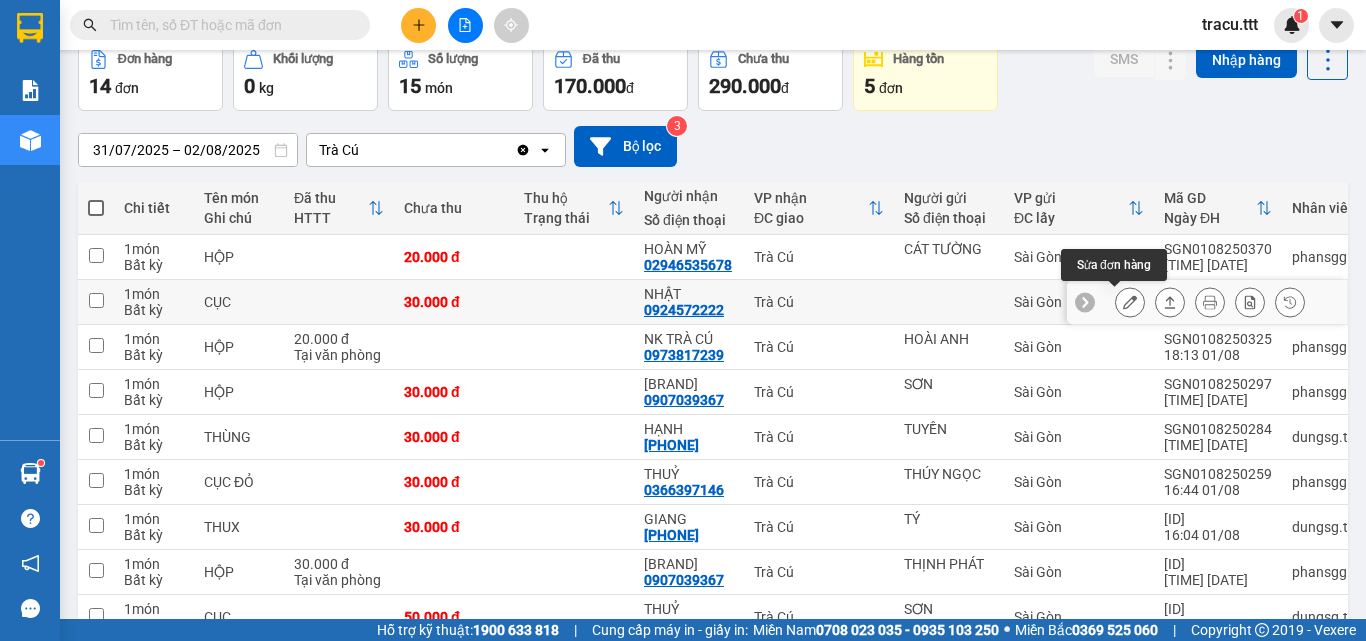 click 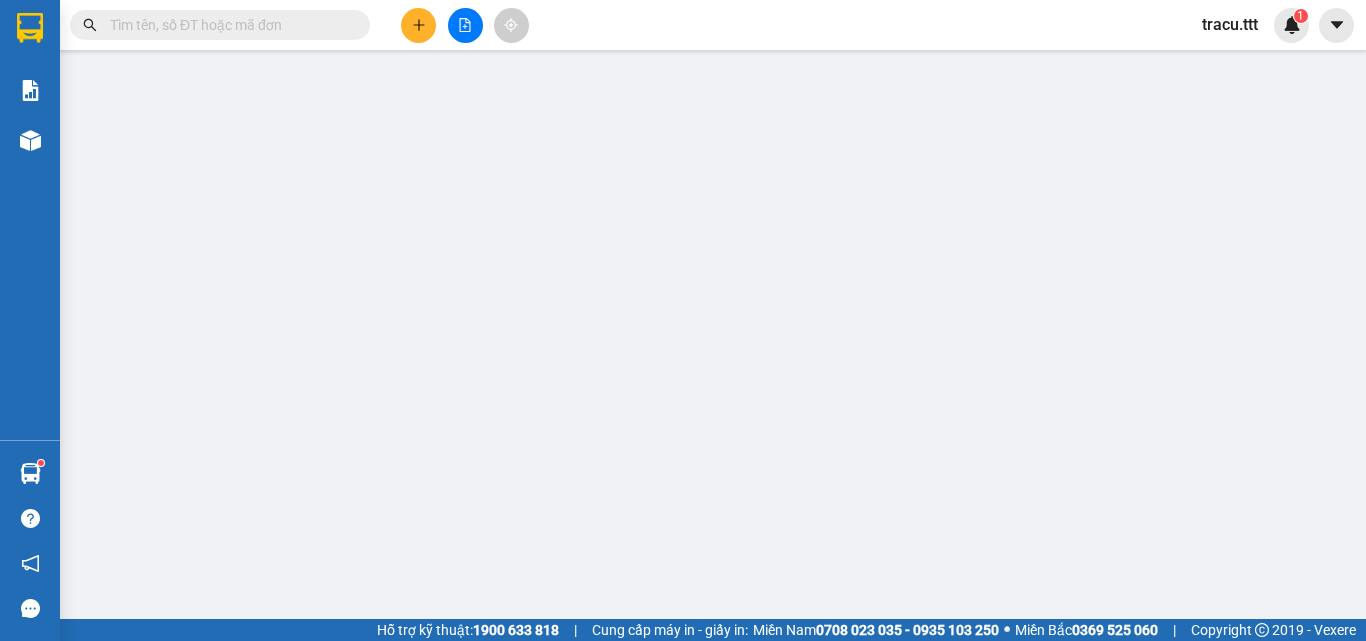 scroll, scrollTop: 0, scrollLeft: 0, axis: both 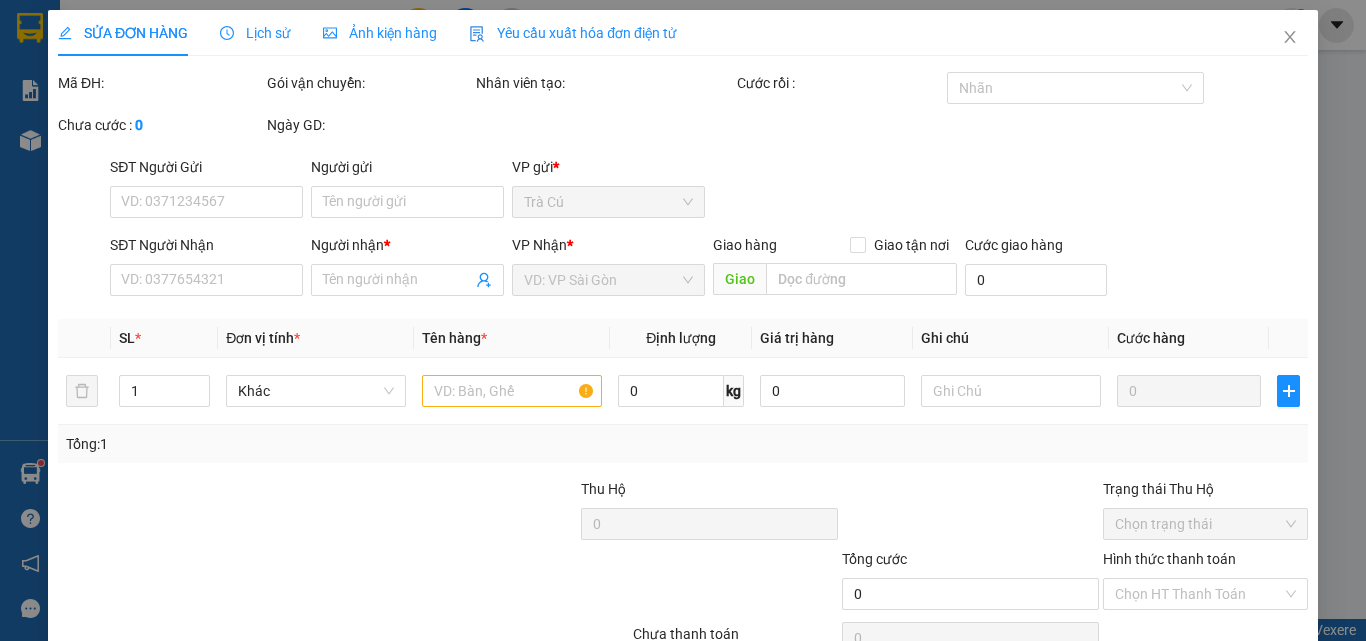 type on "0924572222" 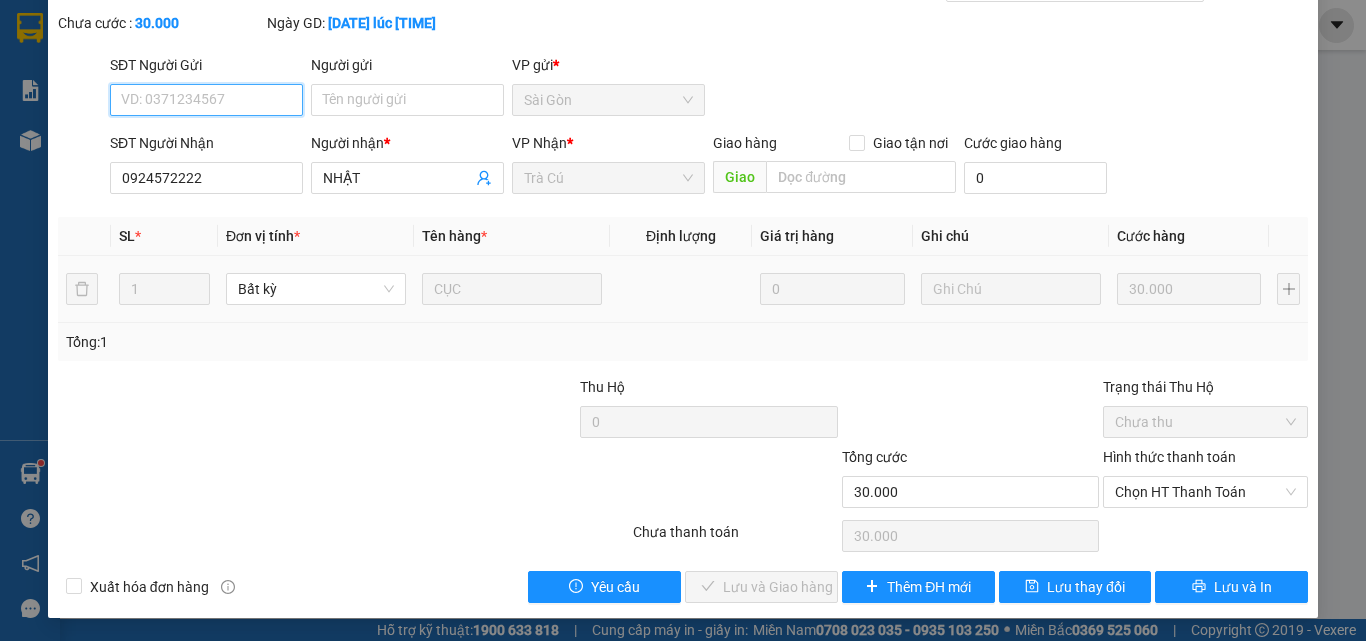 scroll, scrollTop: 103, scrollLeft: 0, axis: vertical 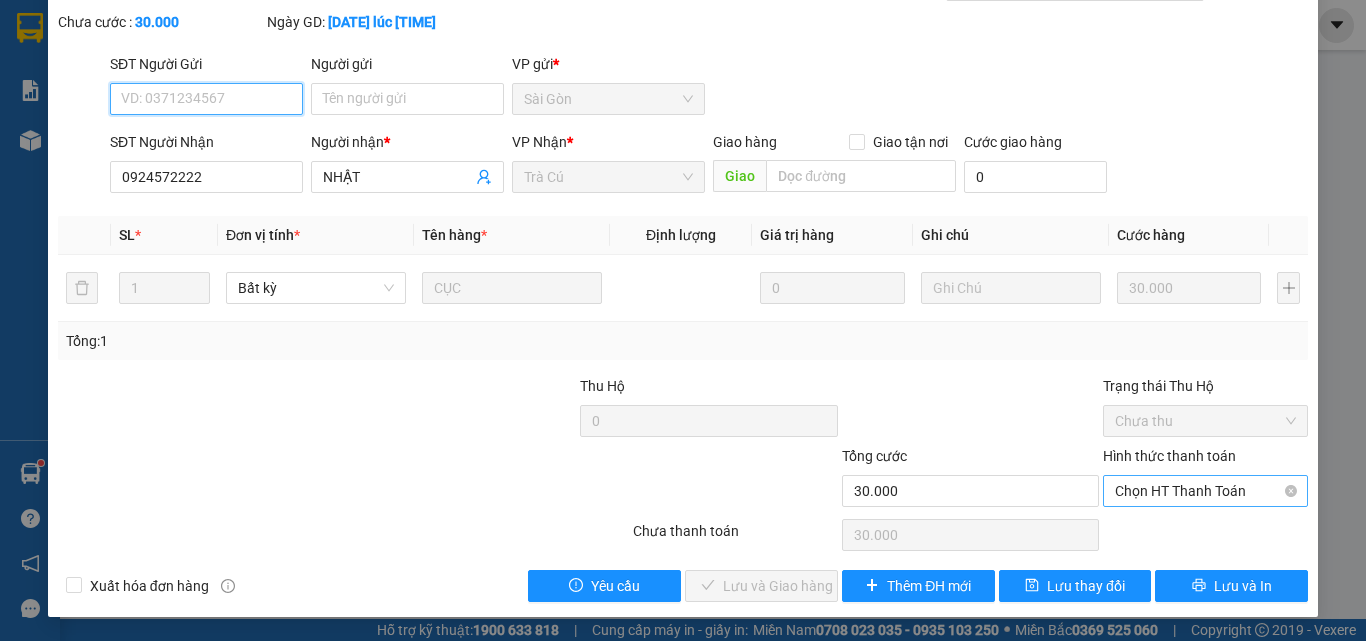 click on "Chọn HT Thanh Toán" at bounding box center (1205, 491) 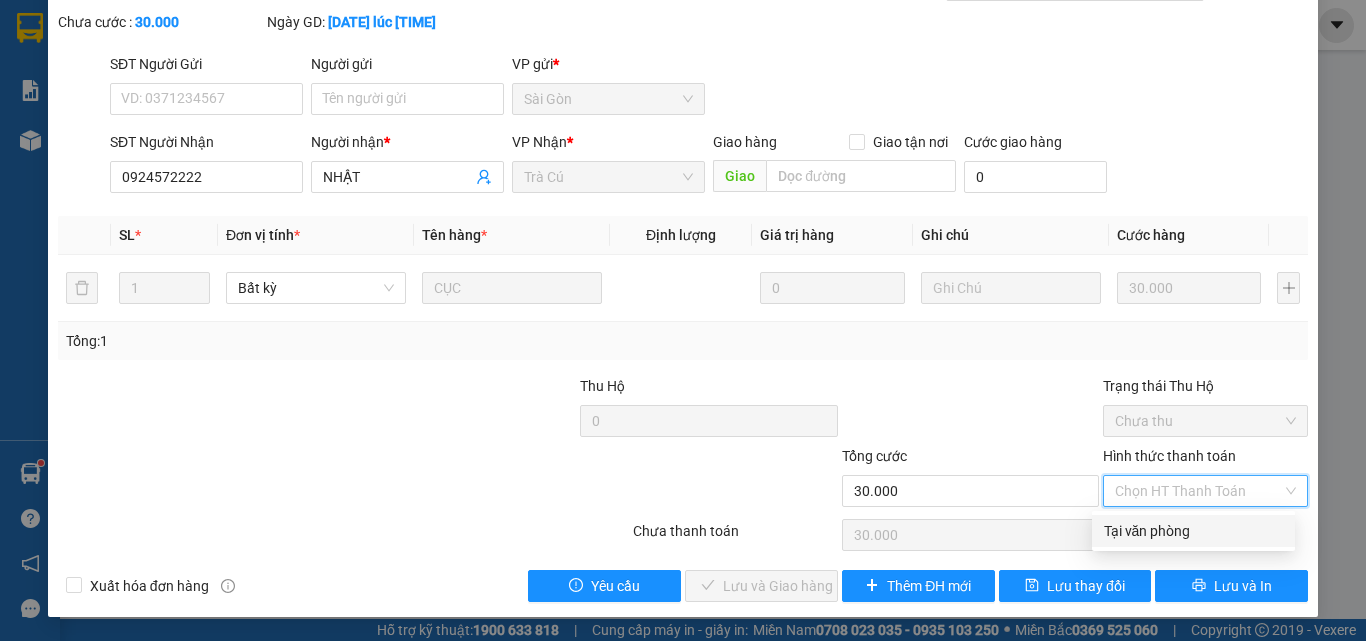 click on "Tại văn phòng" at bounding box center (1193, 531) 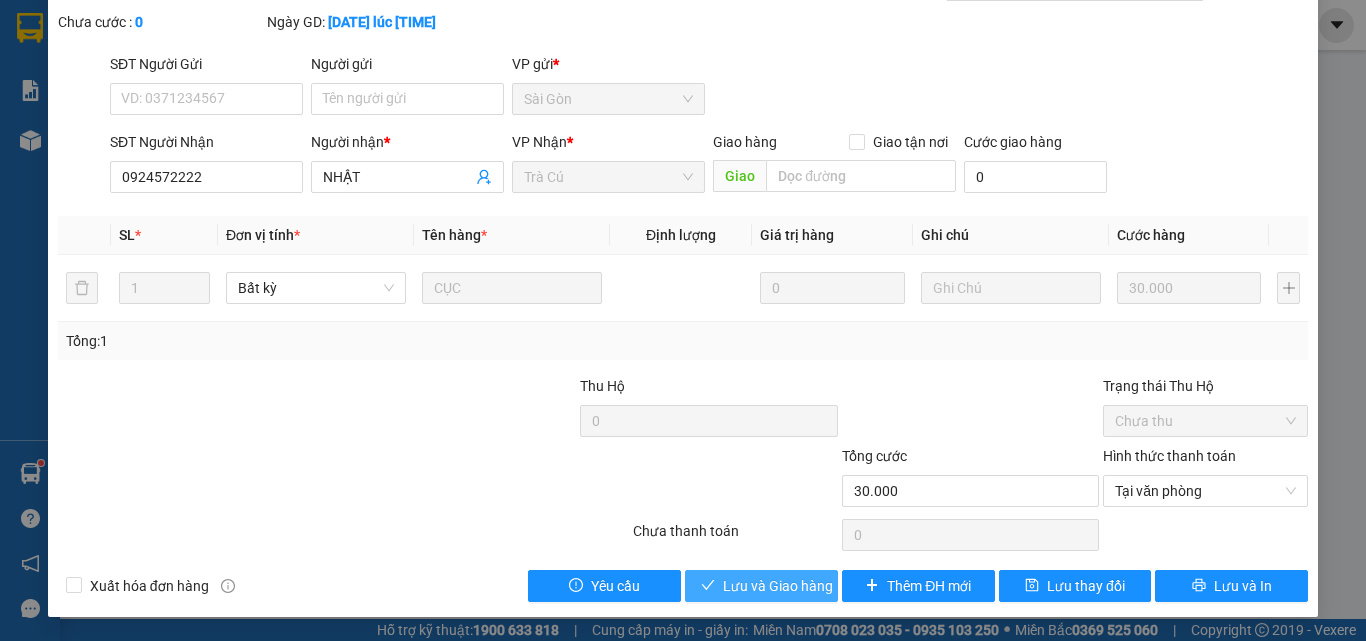 click on "Lưu và Giao hàng" at bounding box center [778, 586] 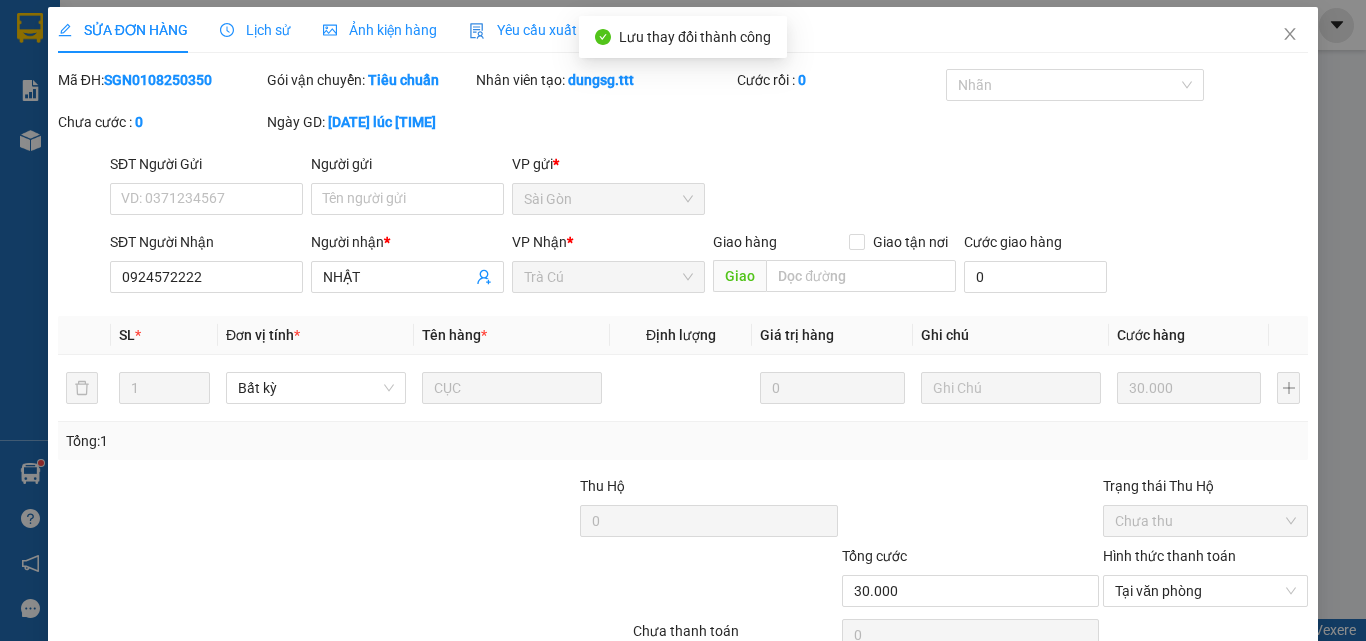 scroll, scrollTop: 0, scrollLeft: 0, axis: both 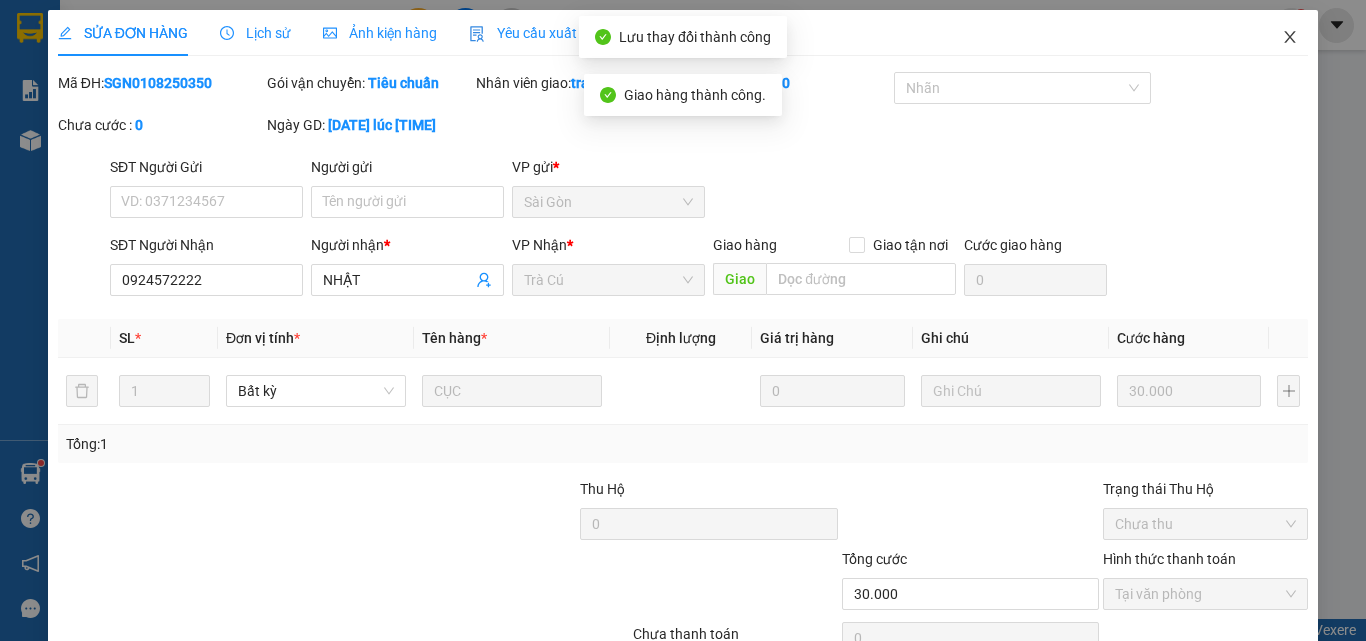 click at bounding box center (1290, 38) 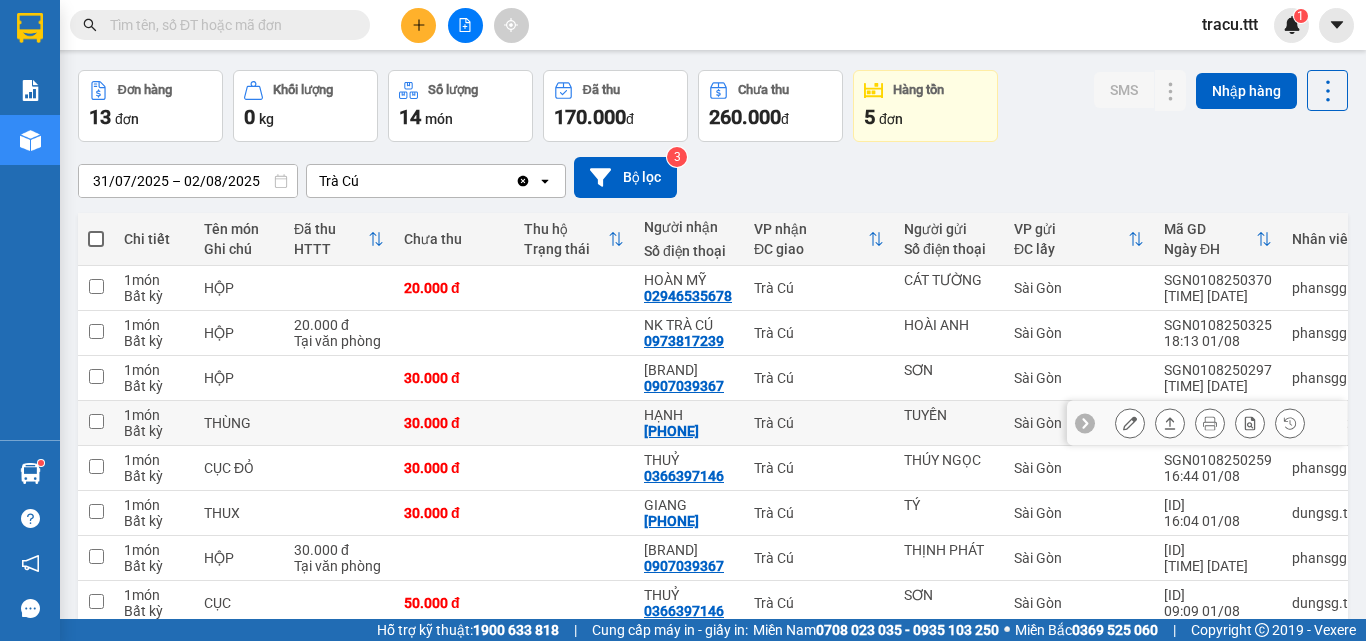 scroll, scrollTop: 100, scrollLeft: 0, axis: vertical 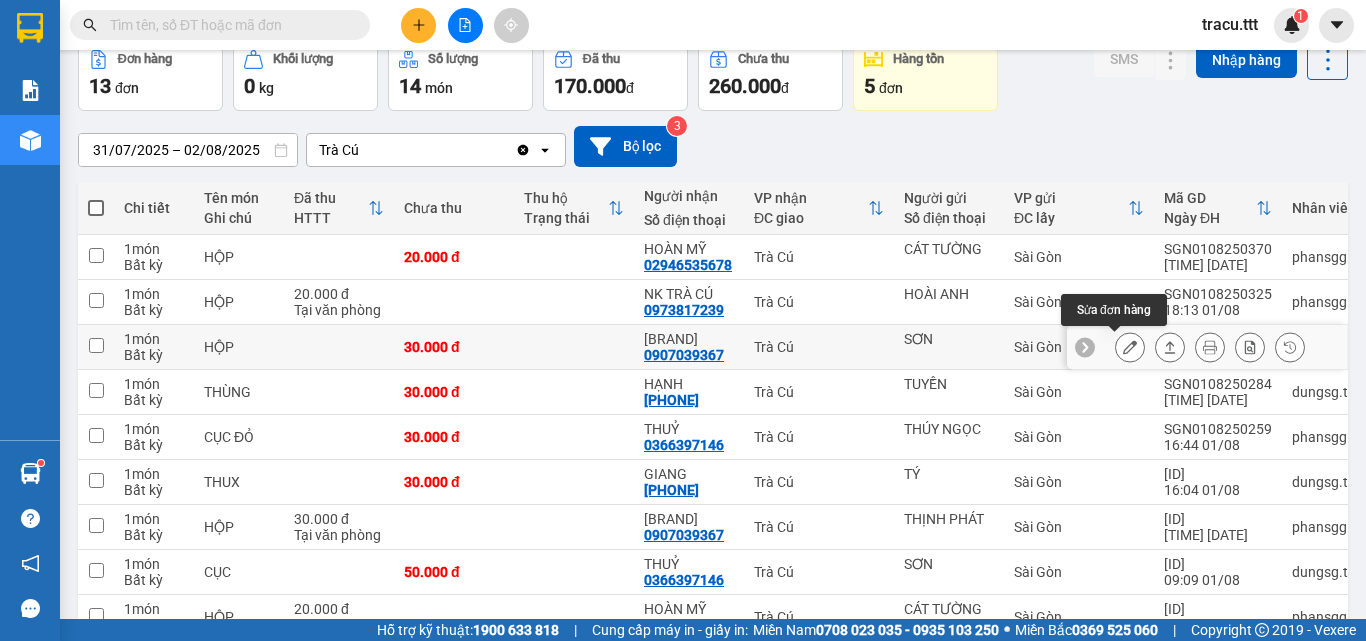 click 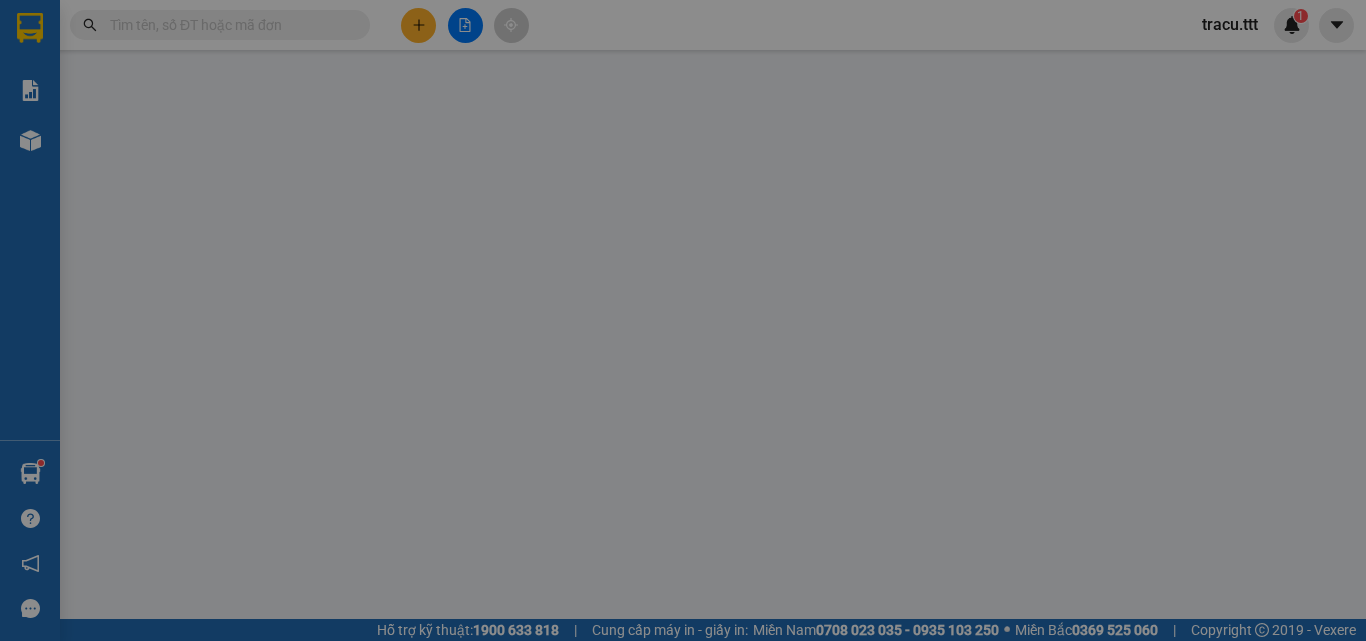 type on "SƠN" 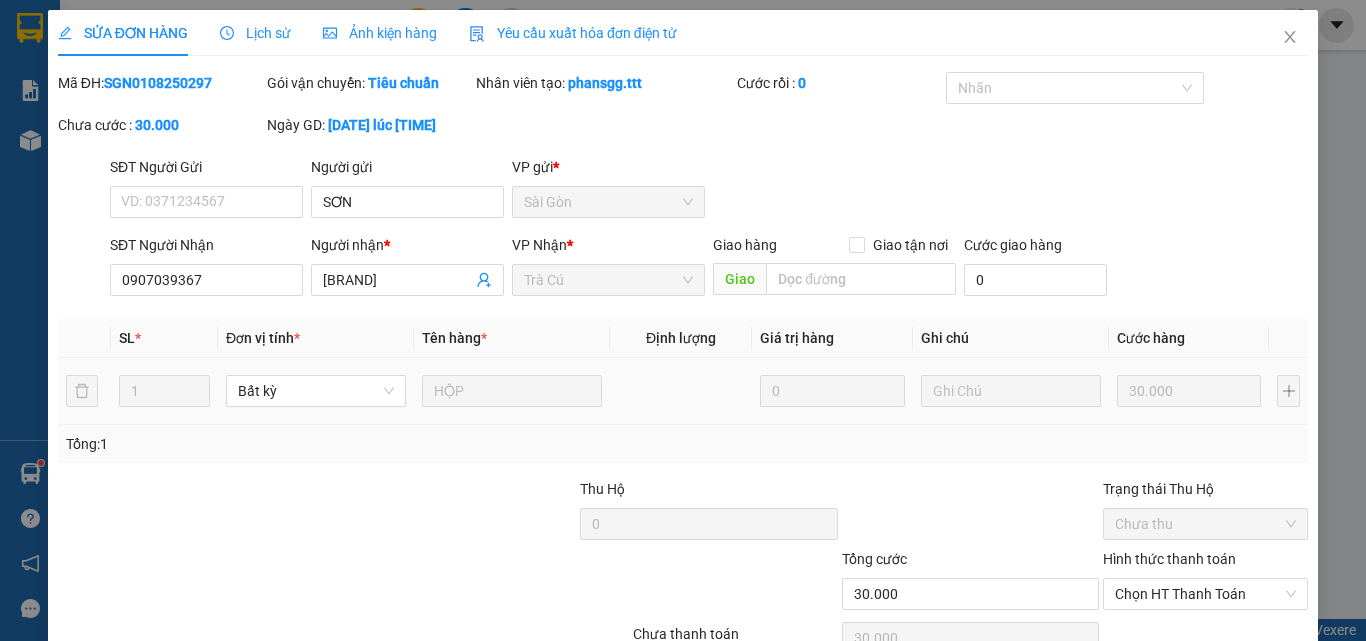 scroll, scrollTop: 0, scrollLeft: 0, axis: both 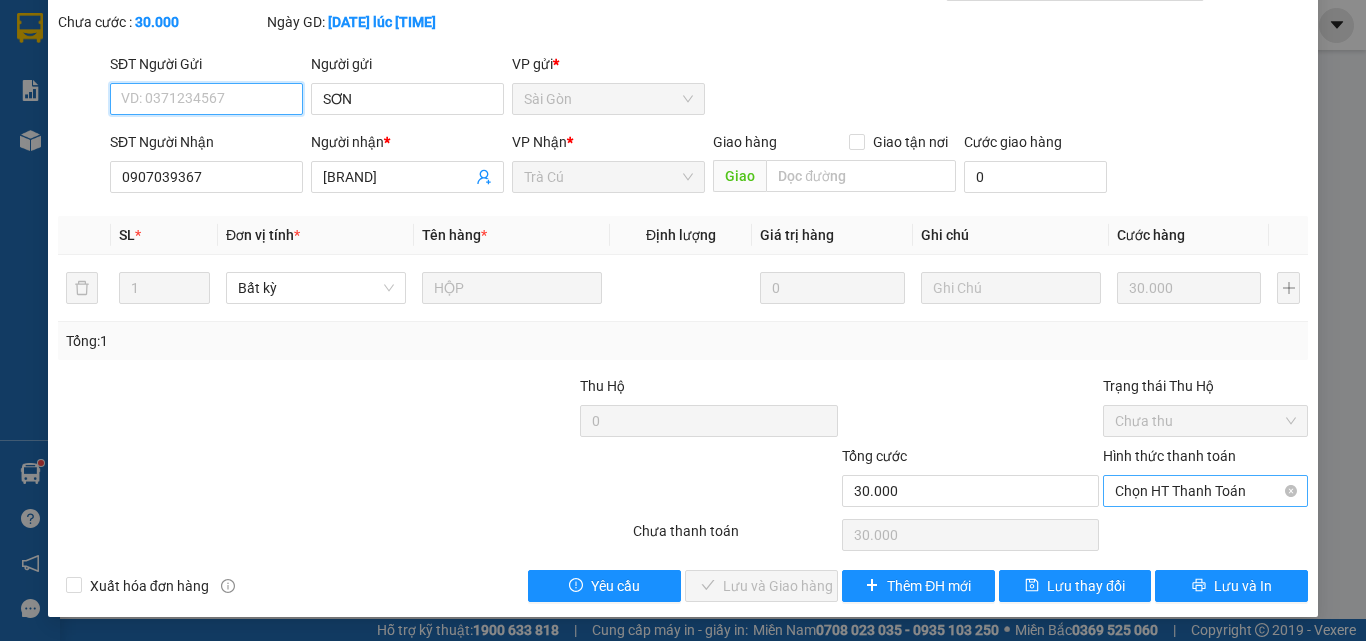 click on "Chọn HT Thanh Toán" at bounding box center [1205, 491] 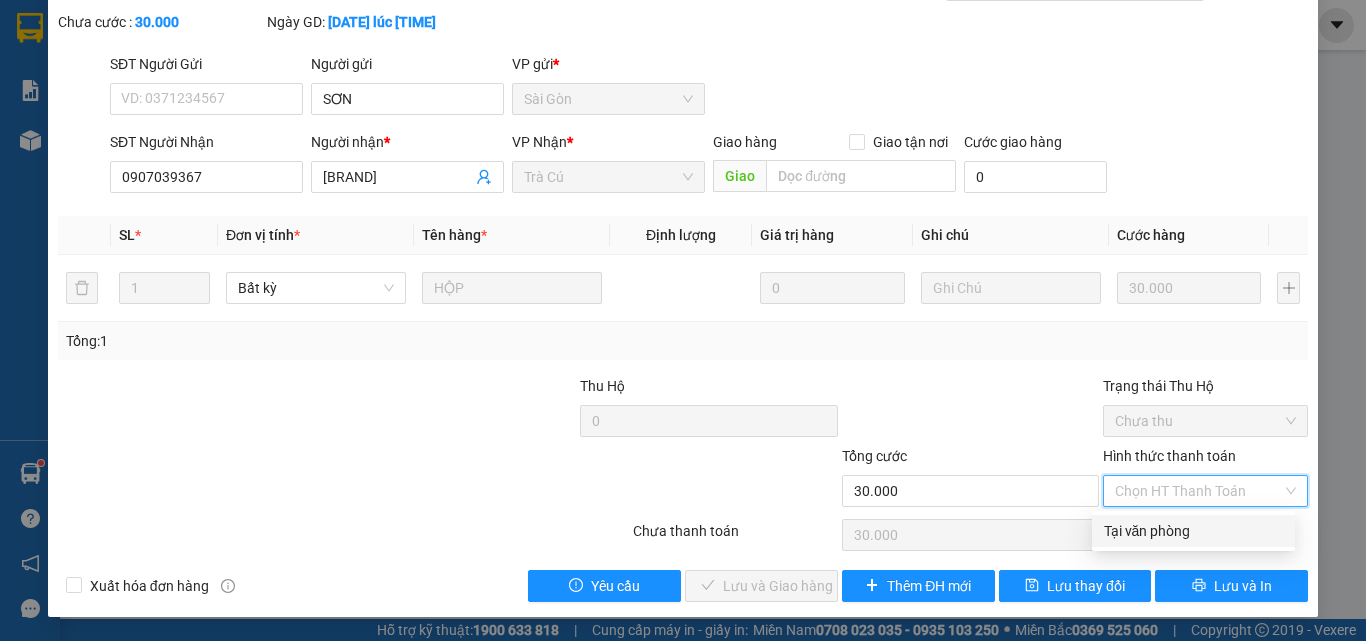 click on "Tại văn phòng" at bounding box center [1193, 531] 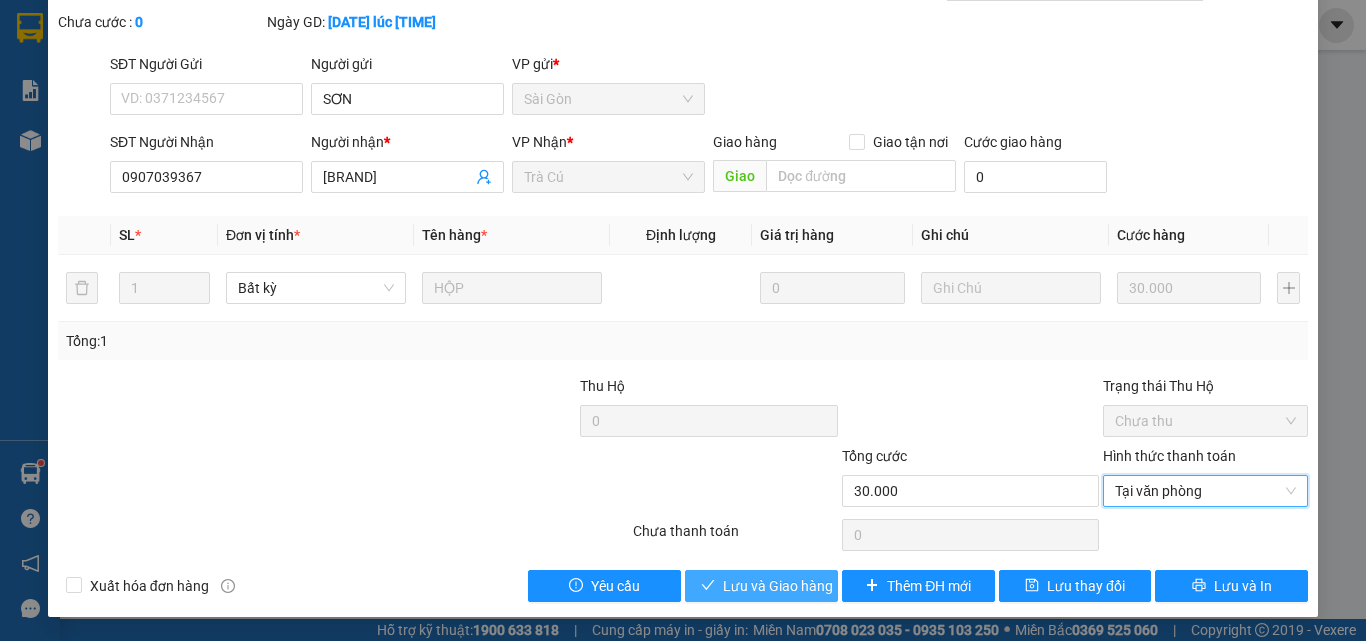 click on "Lưu và Giao hàng" at bounding box center (778, 586) 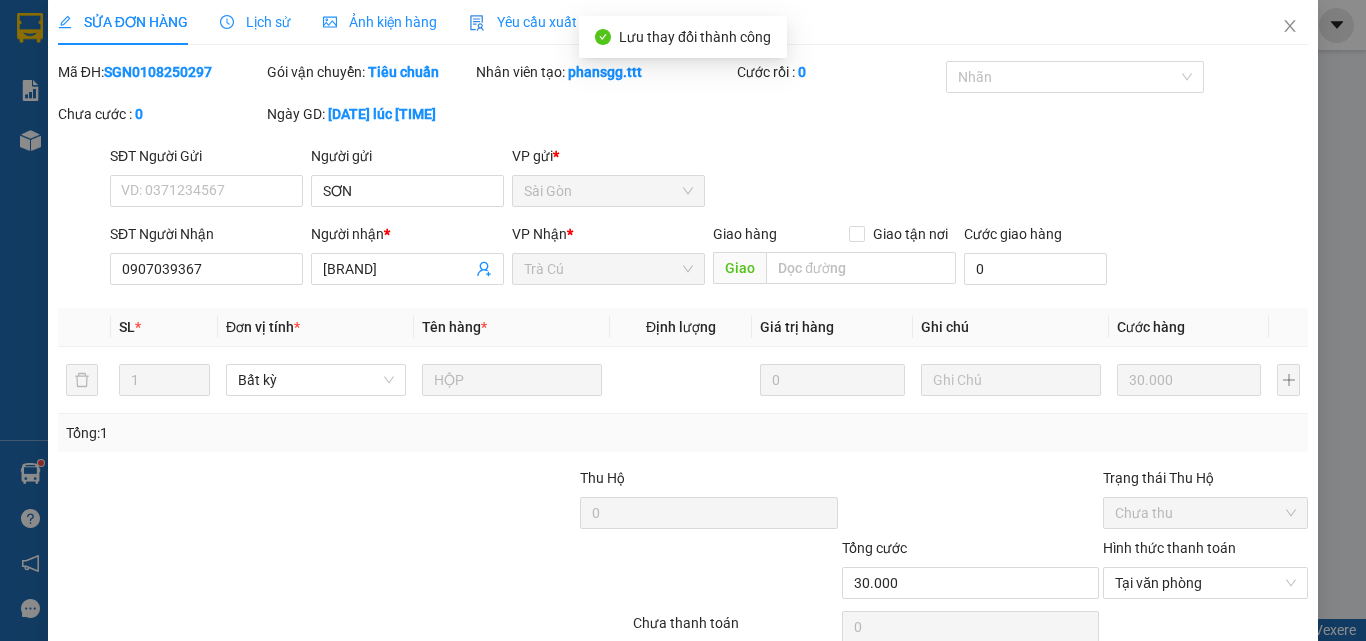 scroll, scrollTop: 0, scrollLeft: 0, axis: both 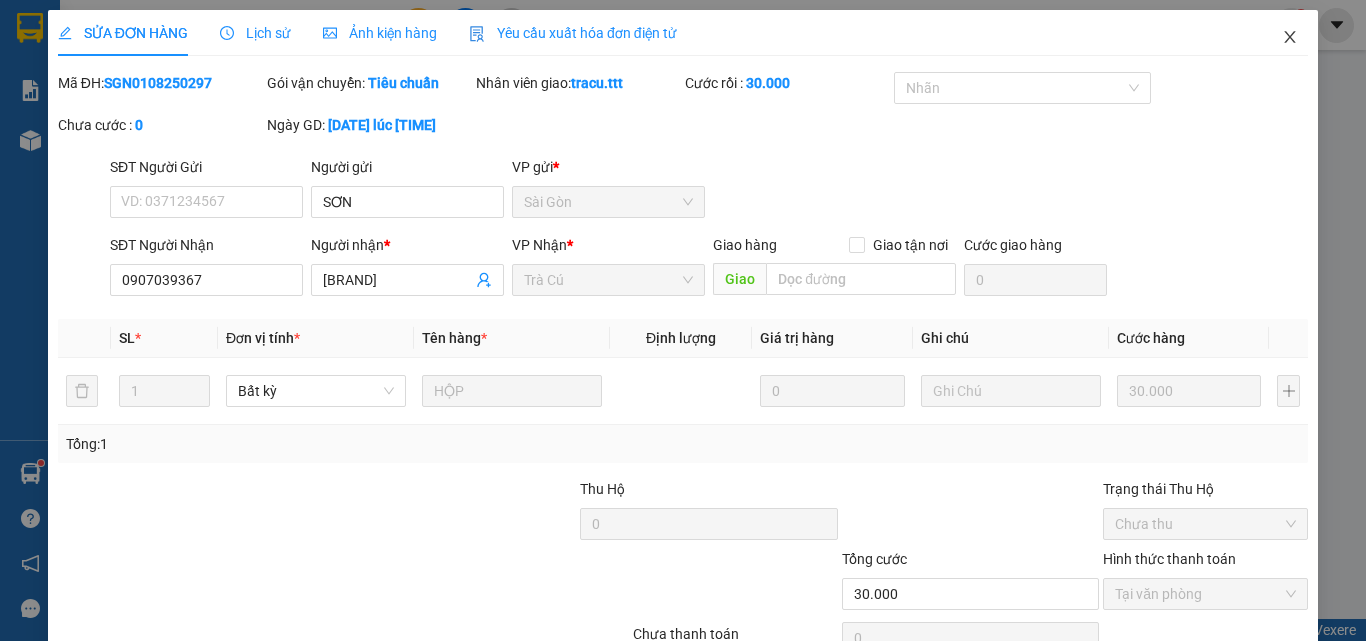 click at bounding box center (1290, 38) 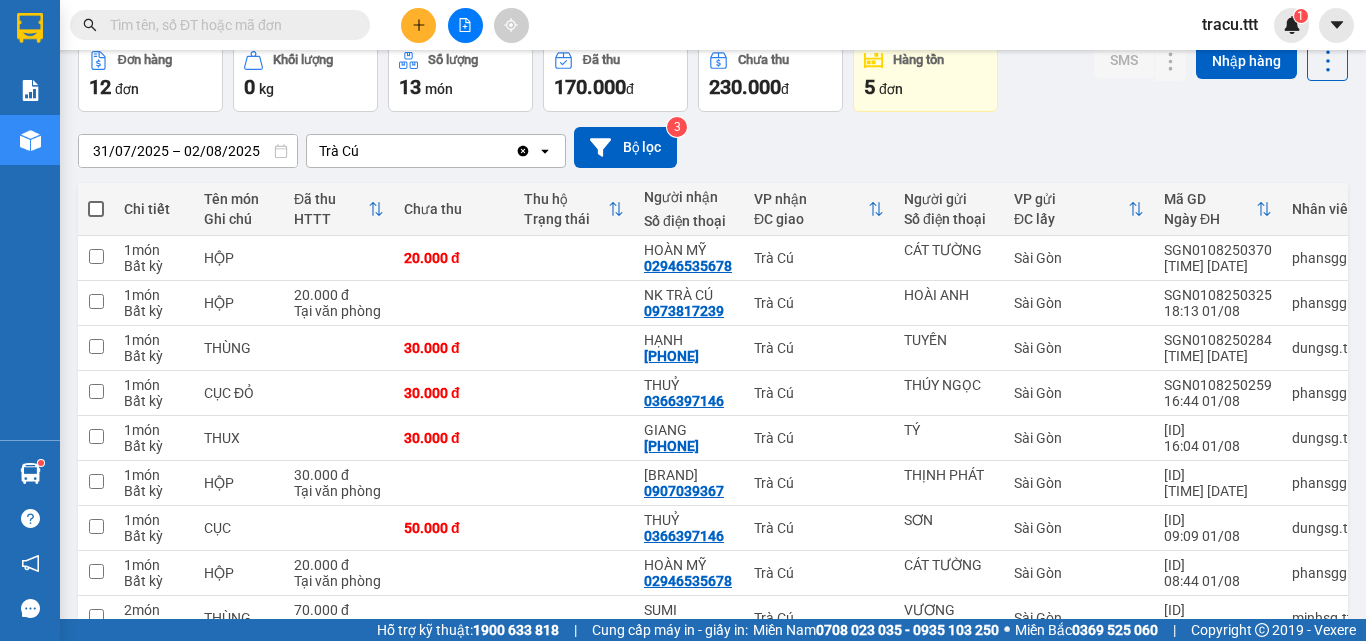 scroll, scrollTop: 100, scrollLeft: 0, axis: vertical 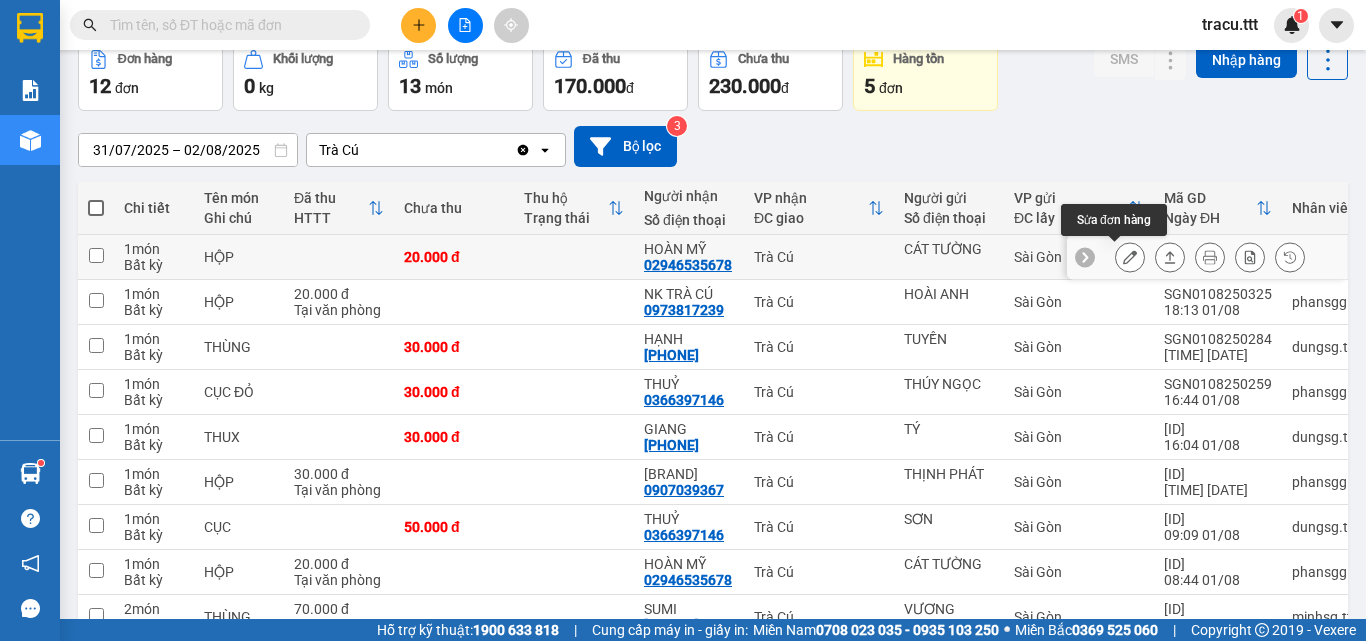 click 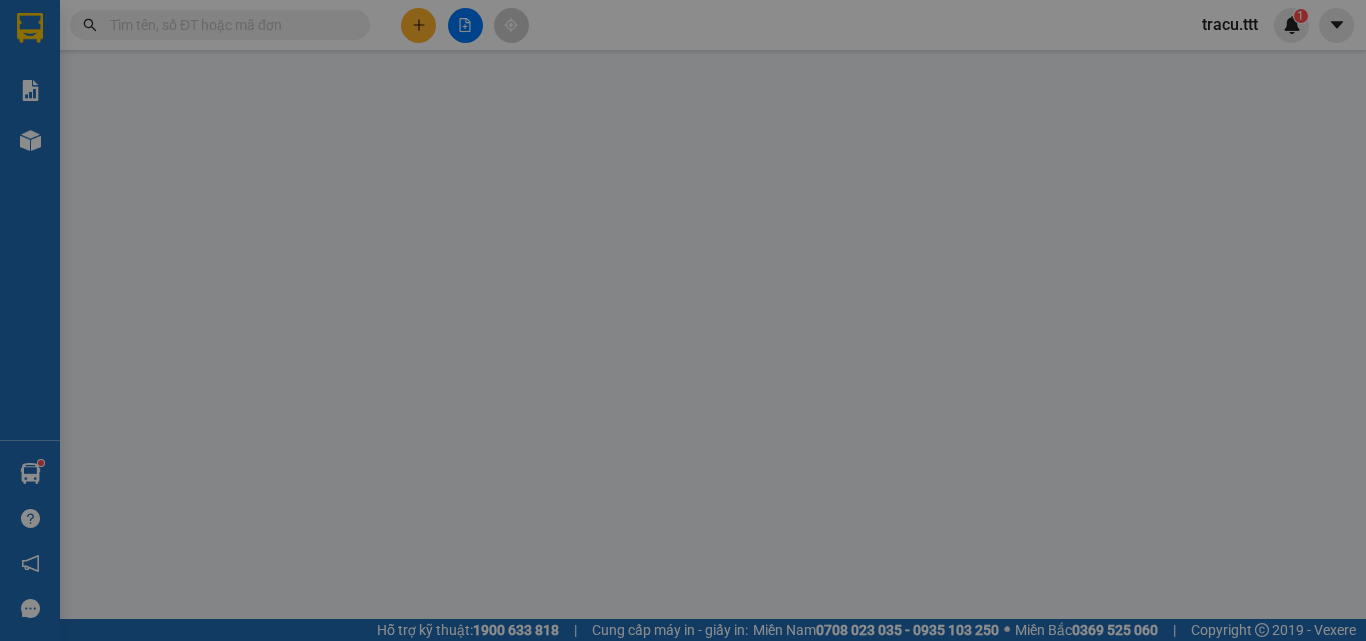 scroll, scrollTop: 0, scrollLeft: 0, axis: both 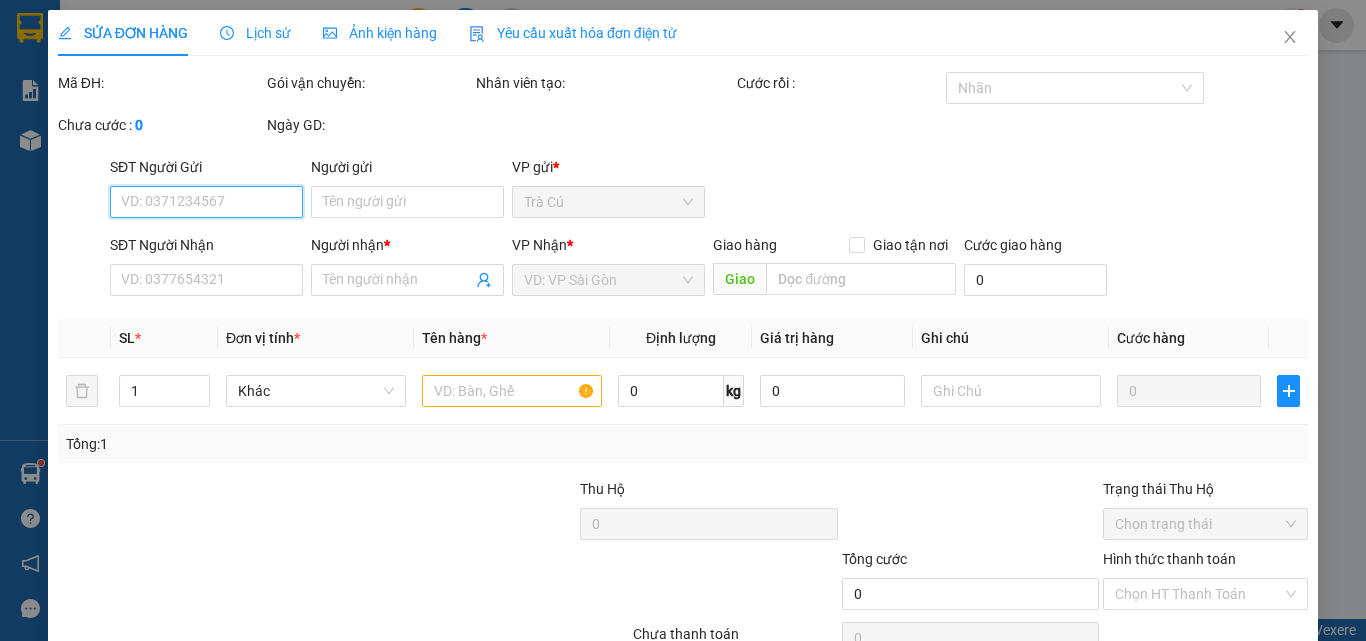 type on "CÁT TƯỜNG" 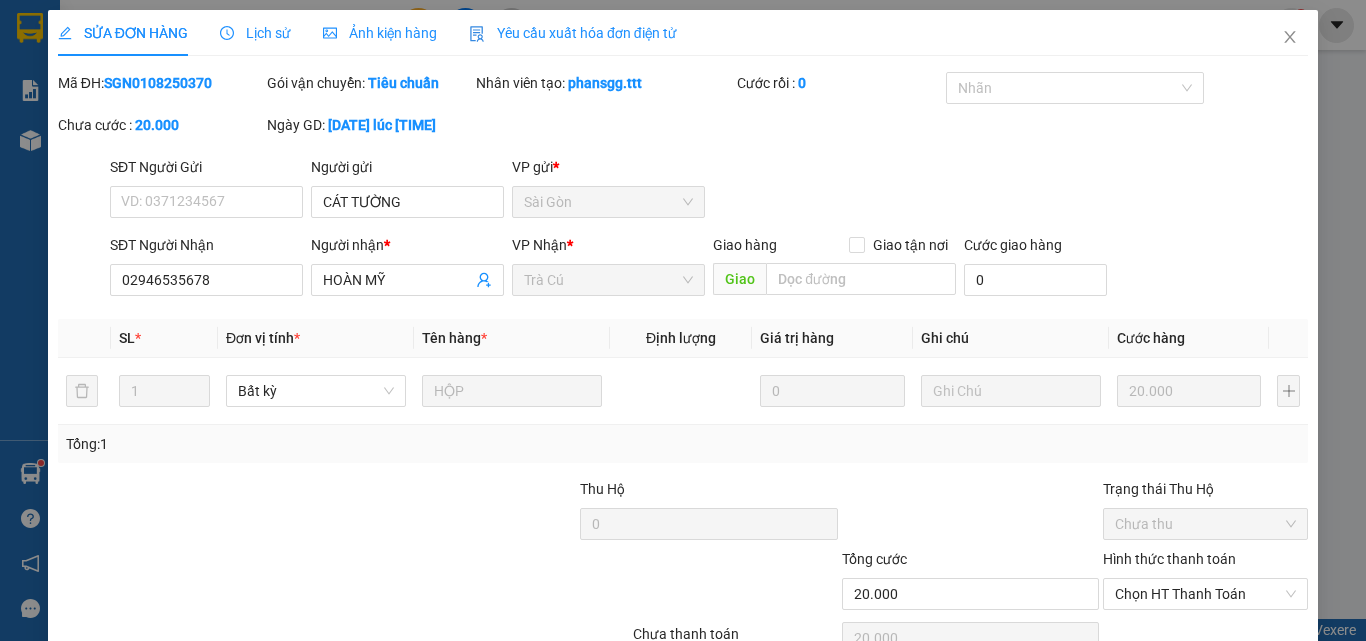 click on "Lịch sử" at bounding box center (255, 33) 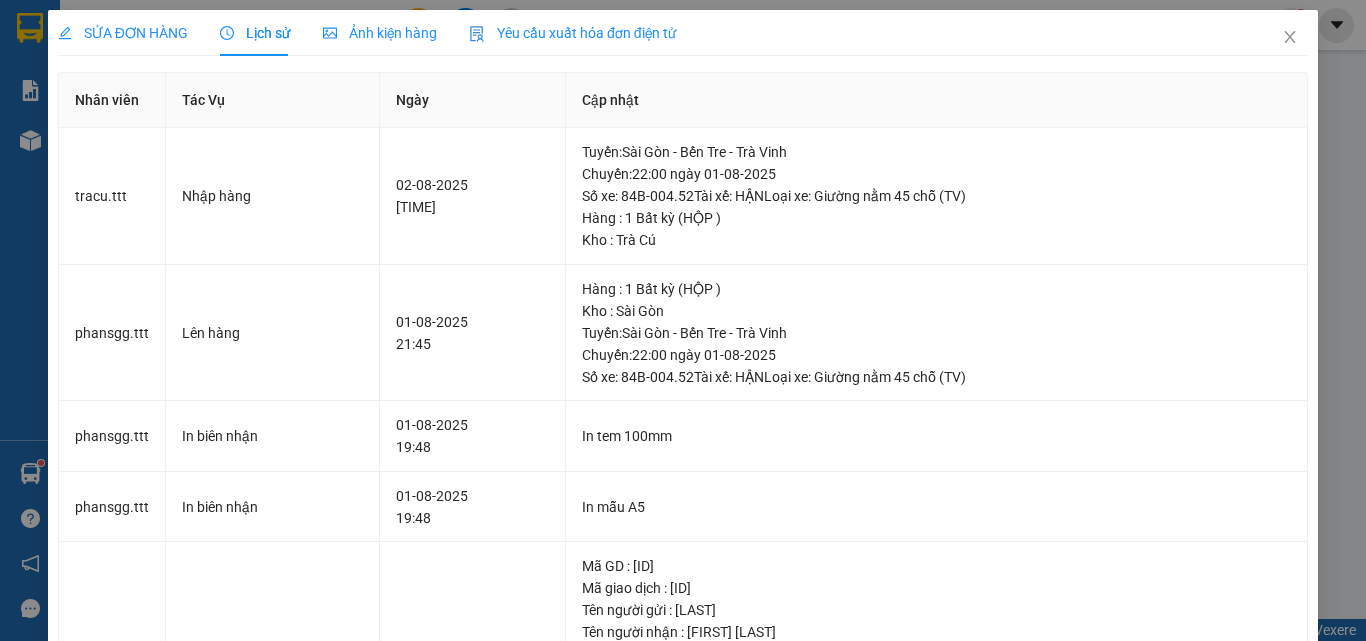 click on "SỬA ĐƠN HÀNG" at bounding box center [123, 33] 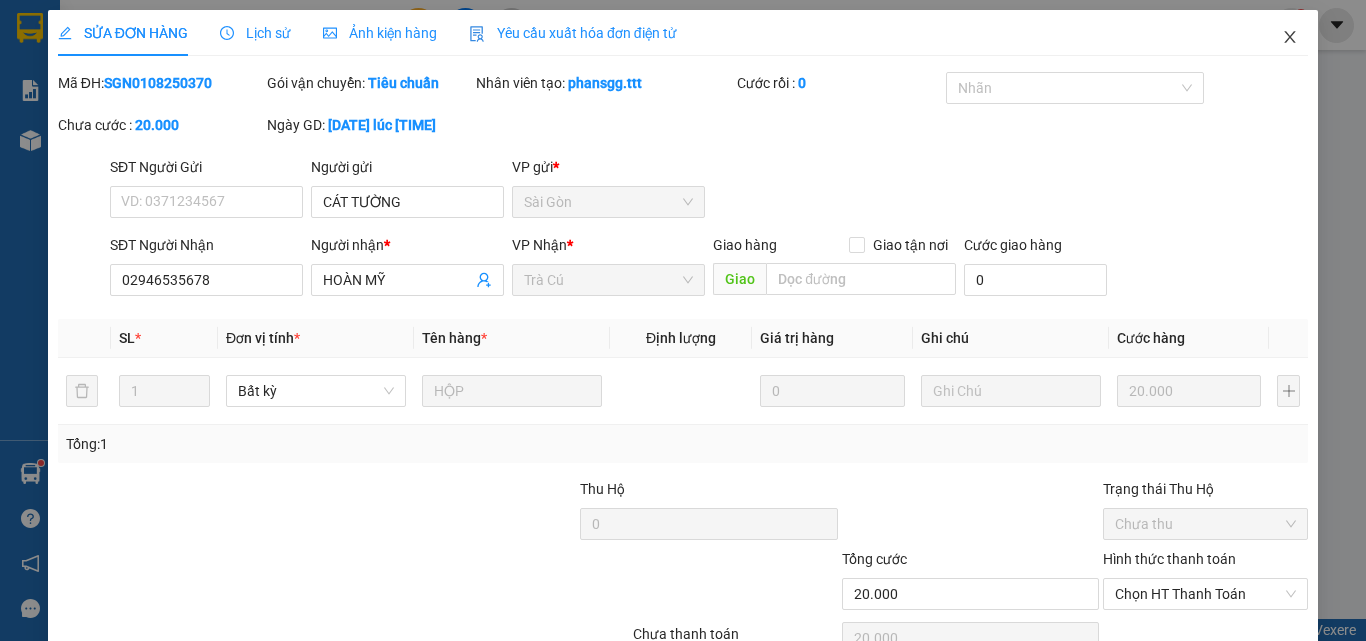 click 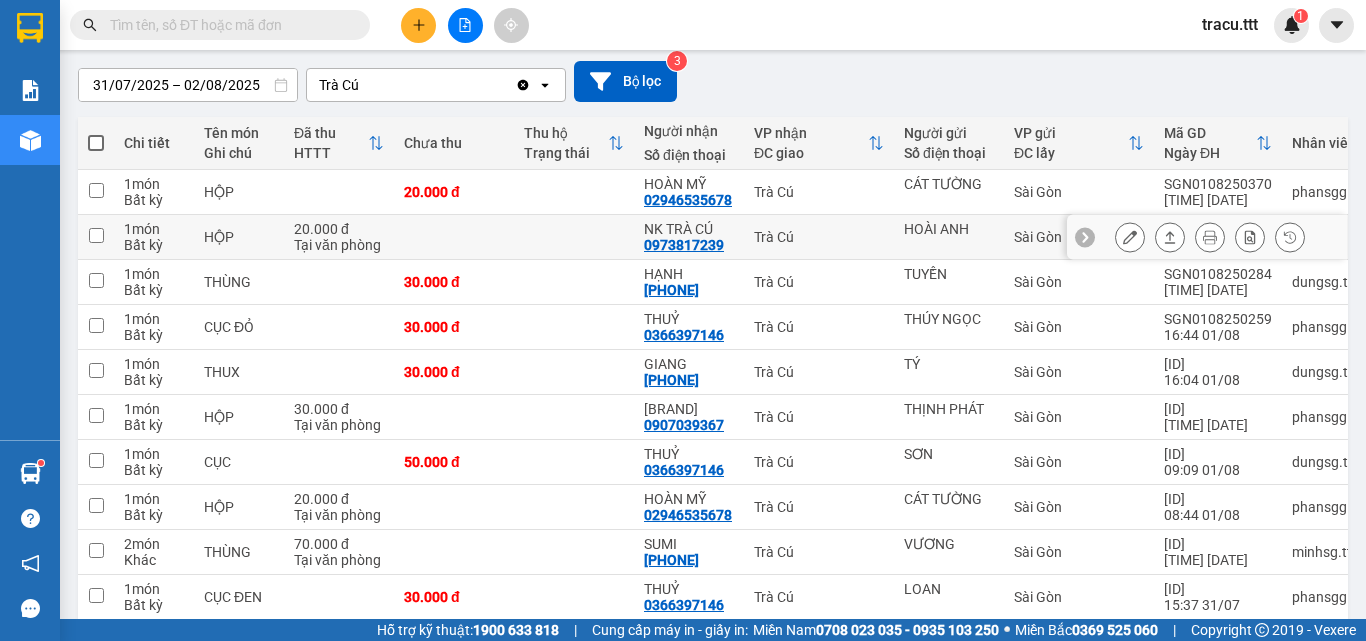 scroll, scrollTop: 200, scrollLeft: 0, axis: vertical 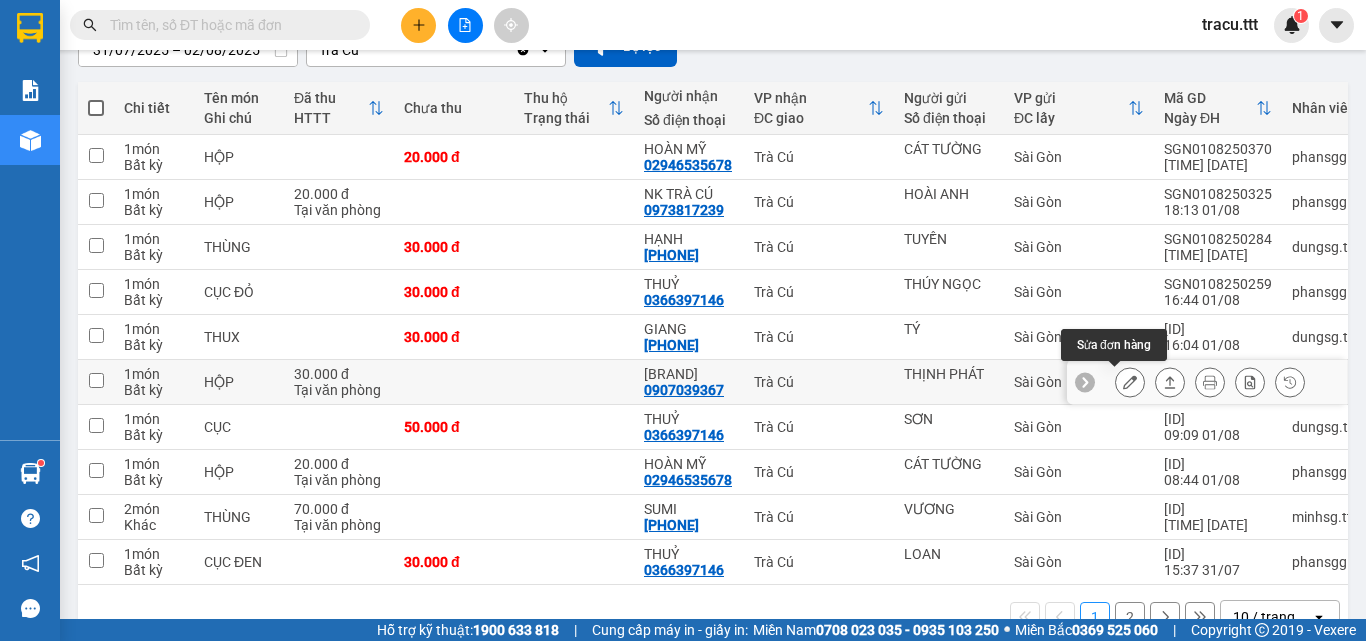 click 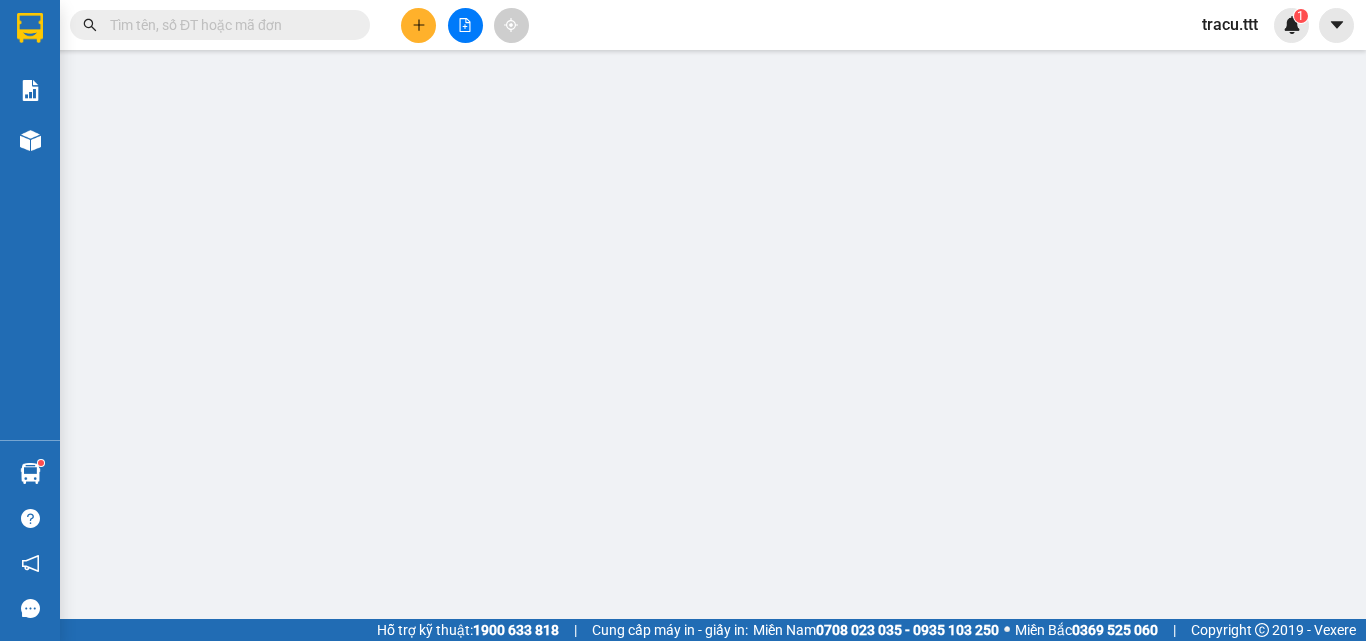 scroll, scrollTop: 0, scrollLeft: 0, axis: both 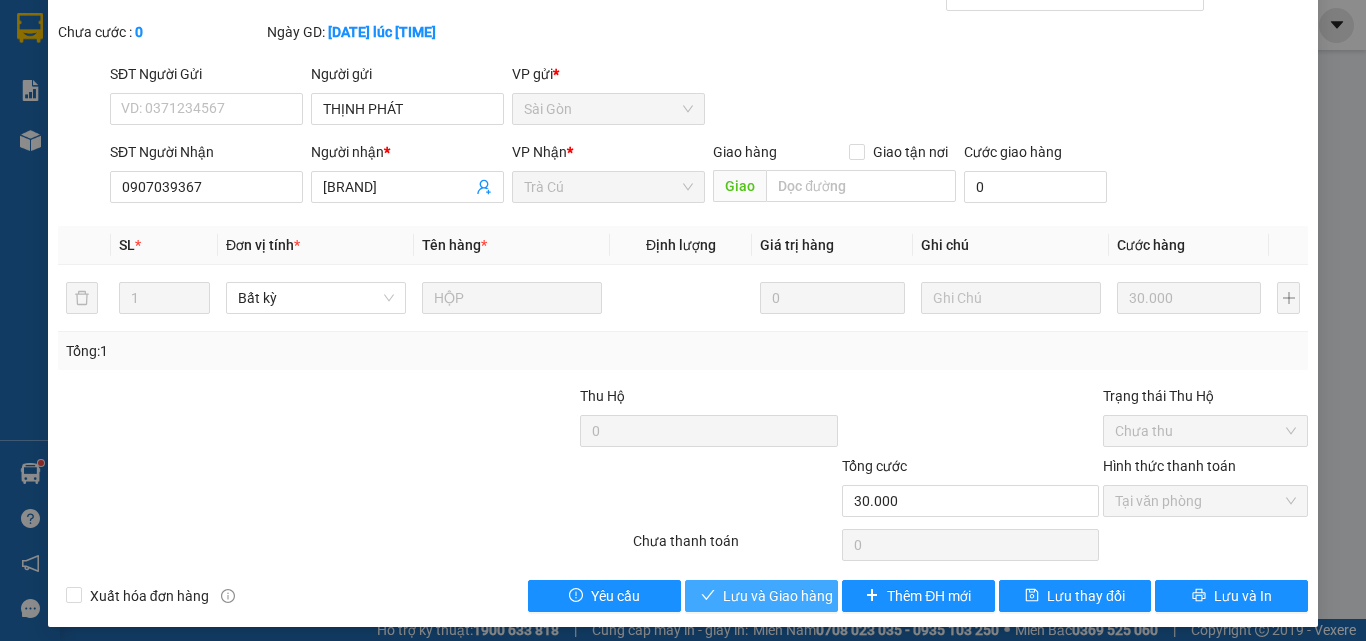 click on "Lưu và Giao hàng" at bounding box center (778, 596) 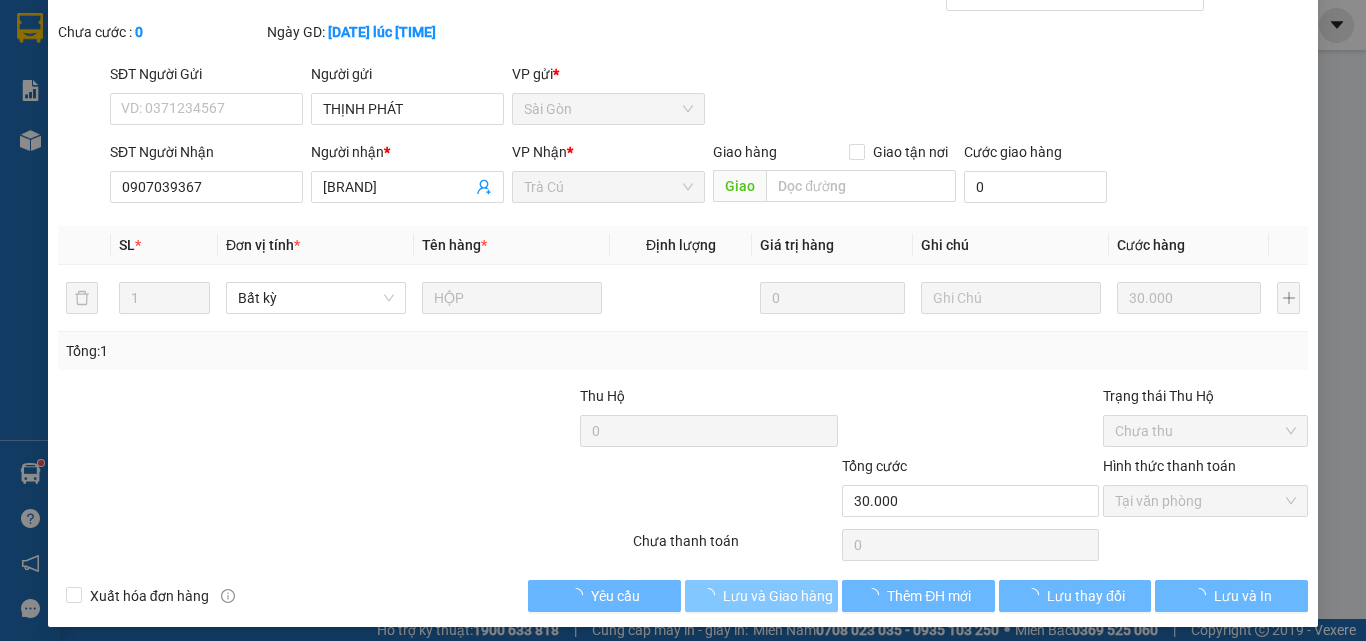 scroll, scrollTop: 0, scrollLeft: 0, axis: both 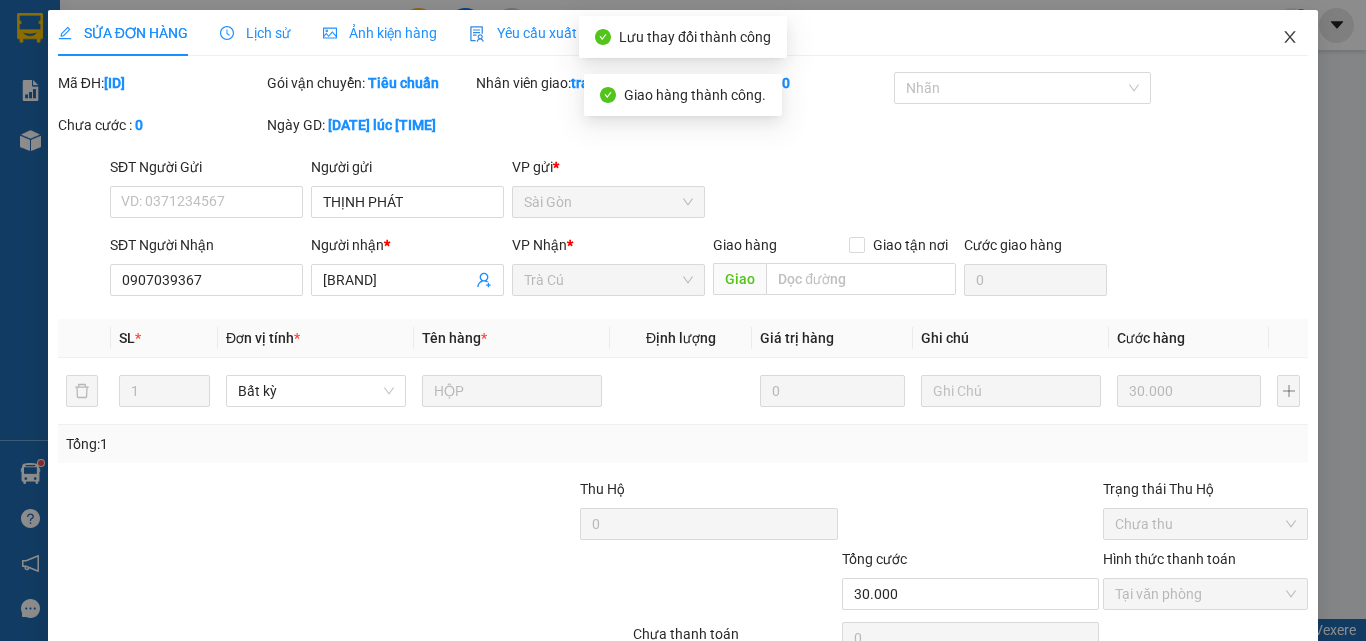 click 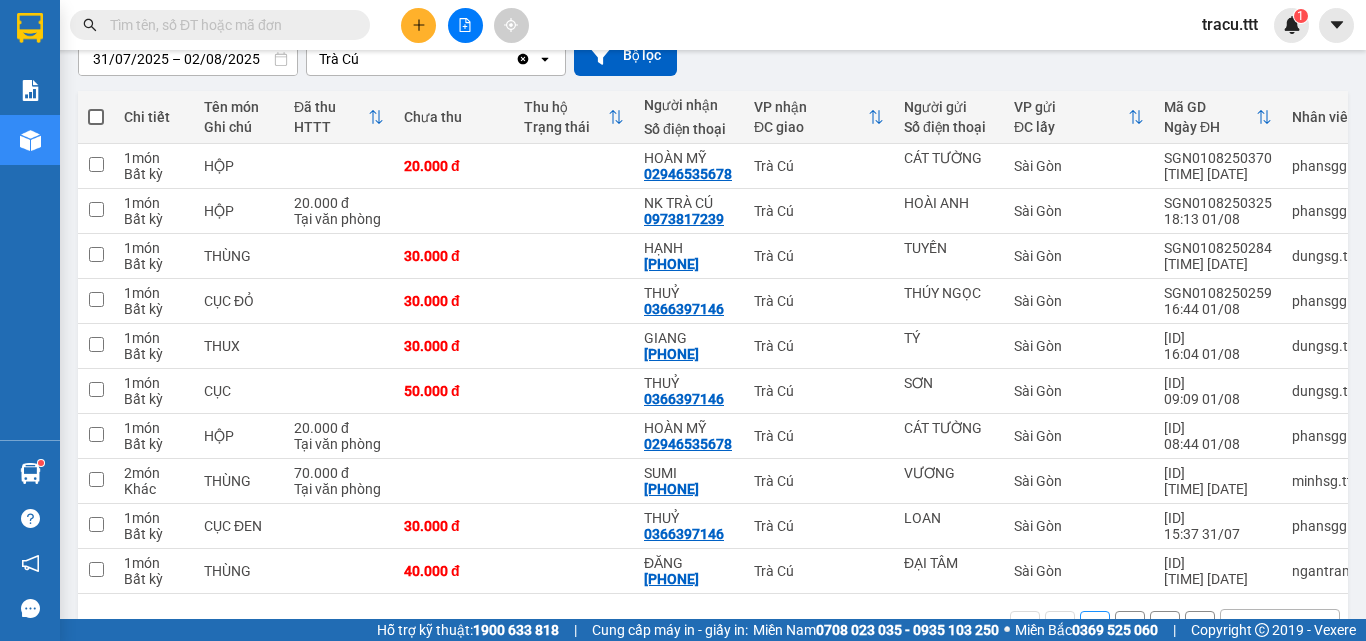 scroll, scrollTop: 156, scrollLeft: 0, axis: vertical 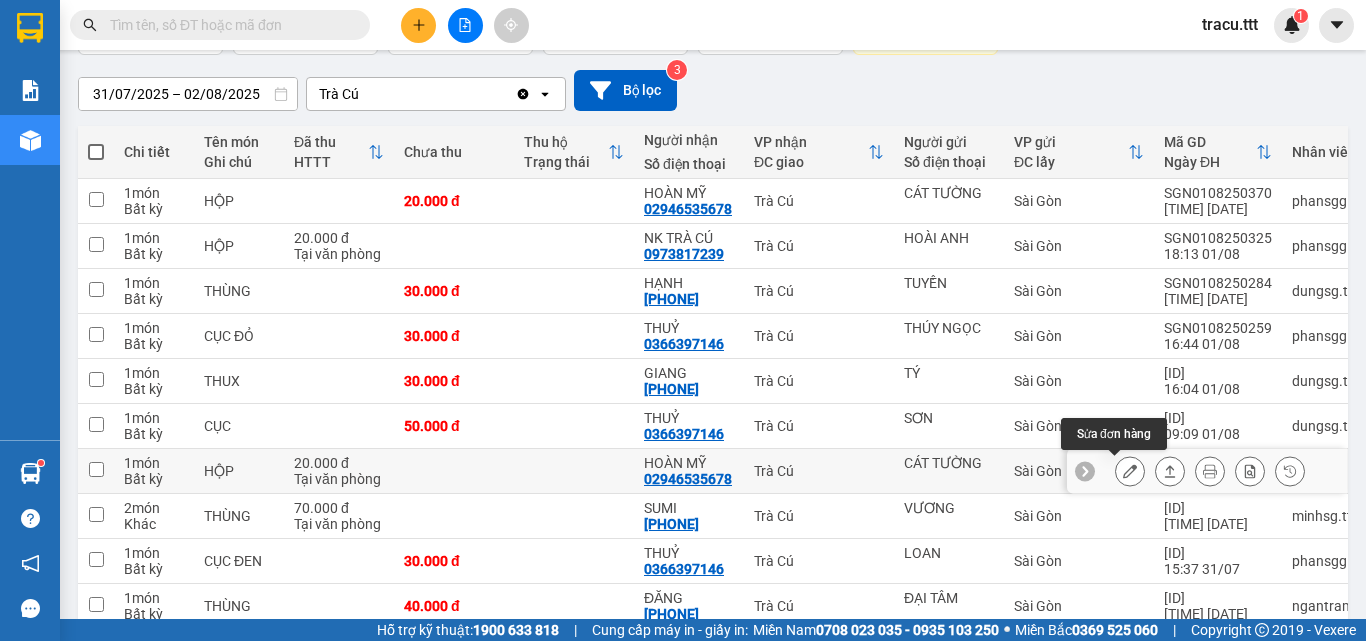 click 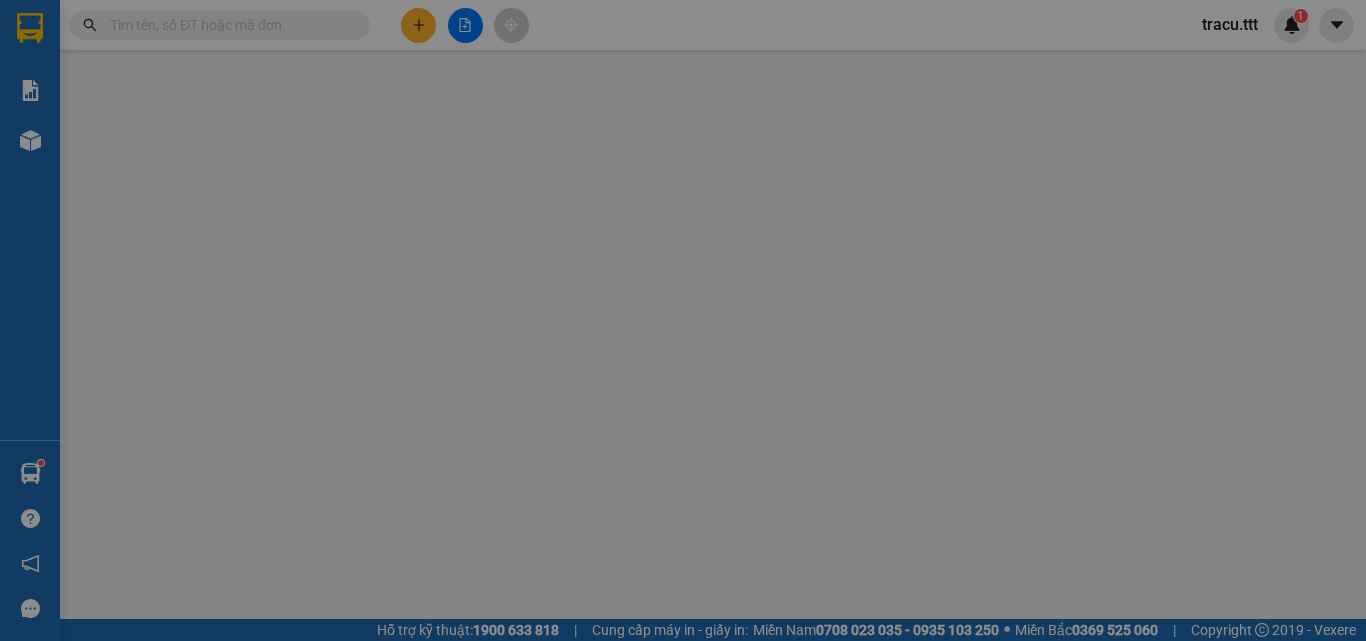 scroll, scrollTop: 0, scrollLeft: 0, axis: both 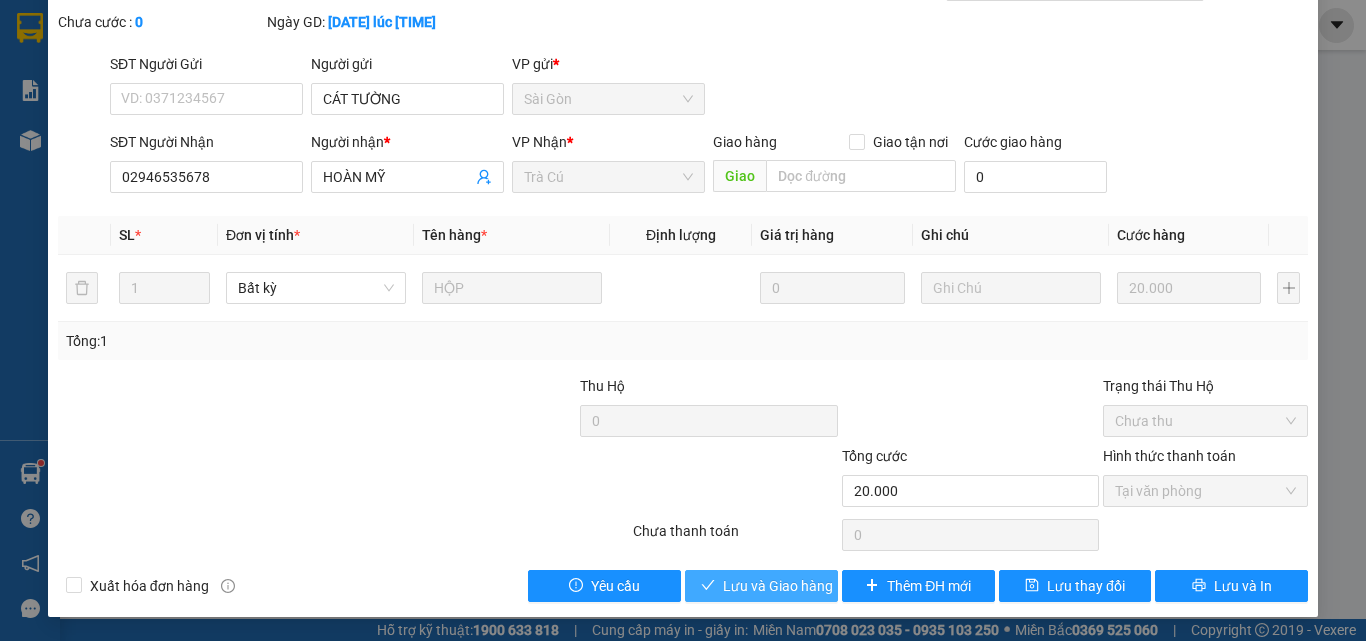 click on "Lưu và Giao hàng" at bounding box center [778, 586] 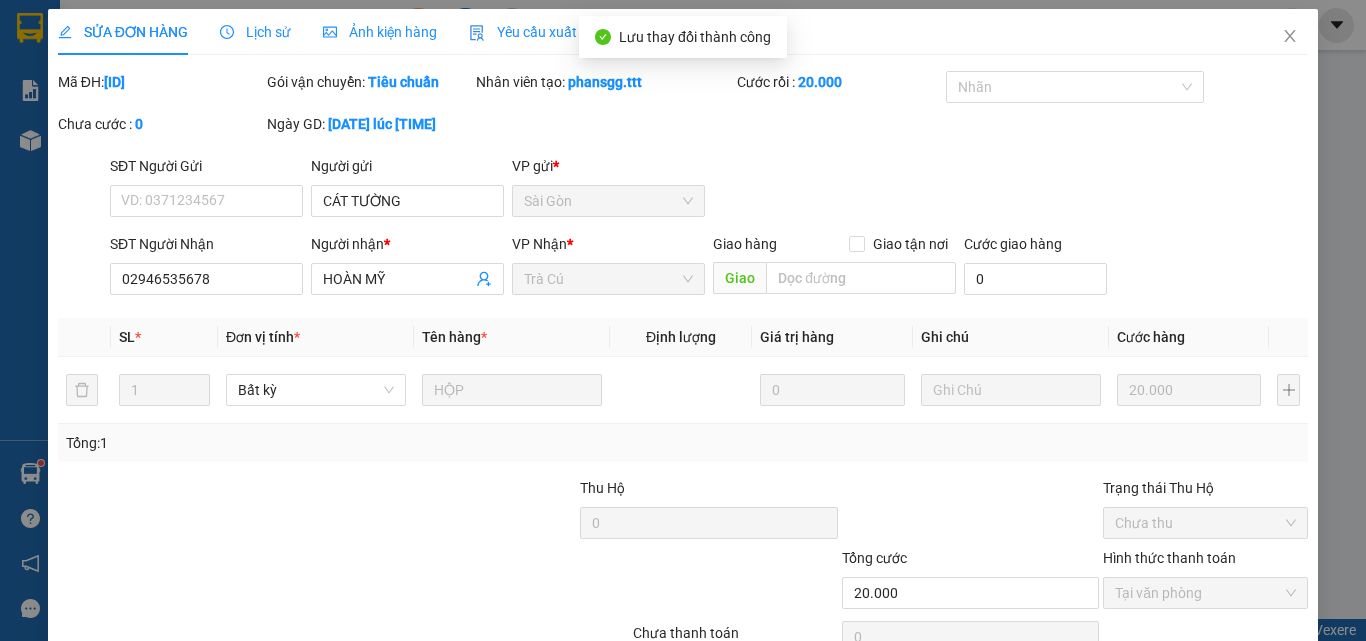 scroll, scrollTop: 0, scrollLeft: 0, axis: both 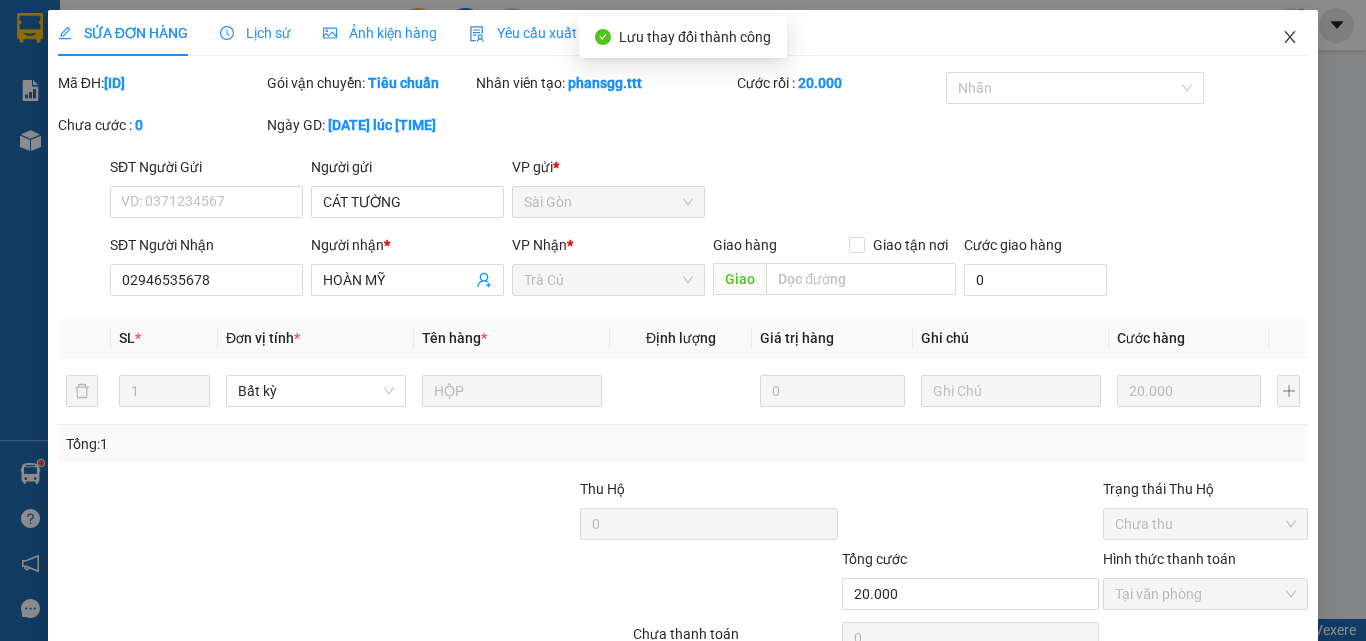 click at bounding box center (1290, 38) 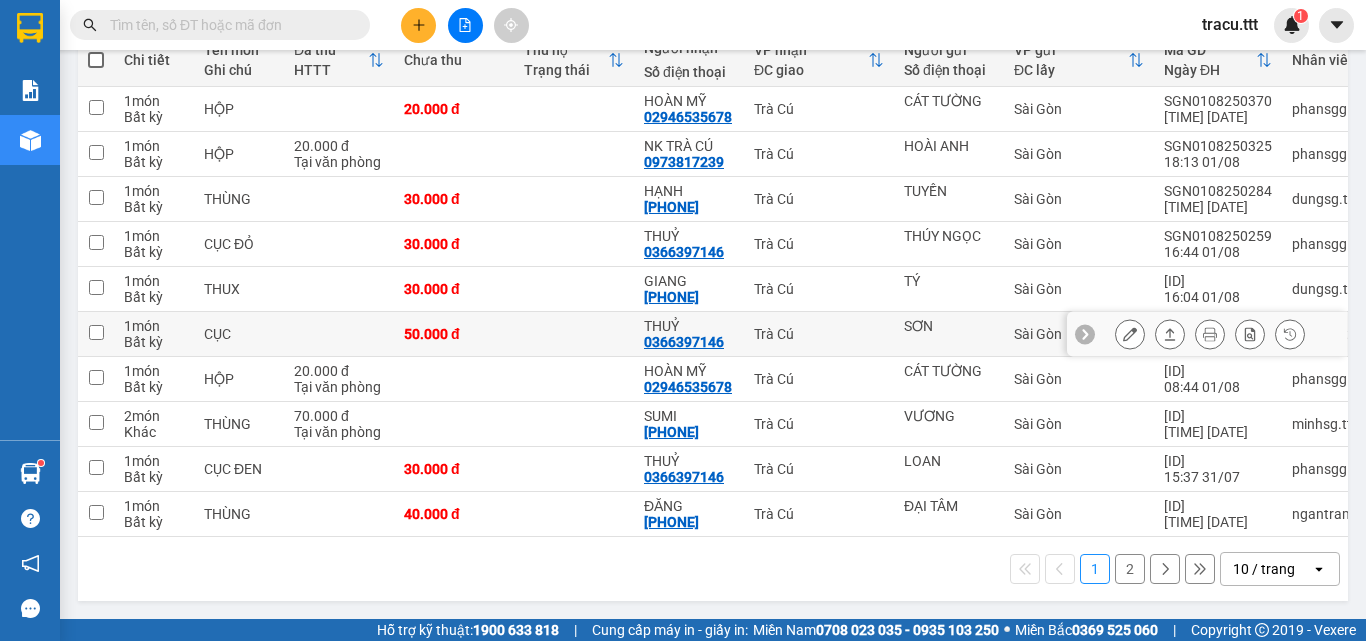 scroll, scrollTop: 256, scrollLeft: 0, axis: vertical 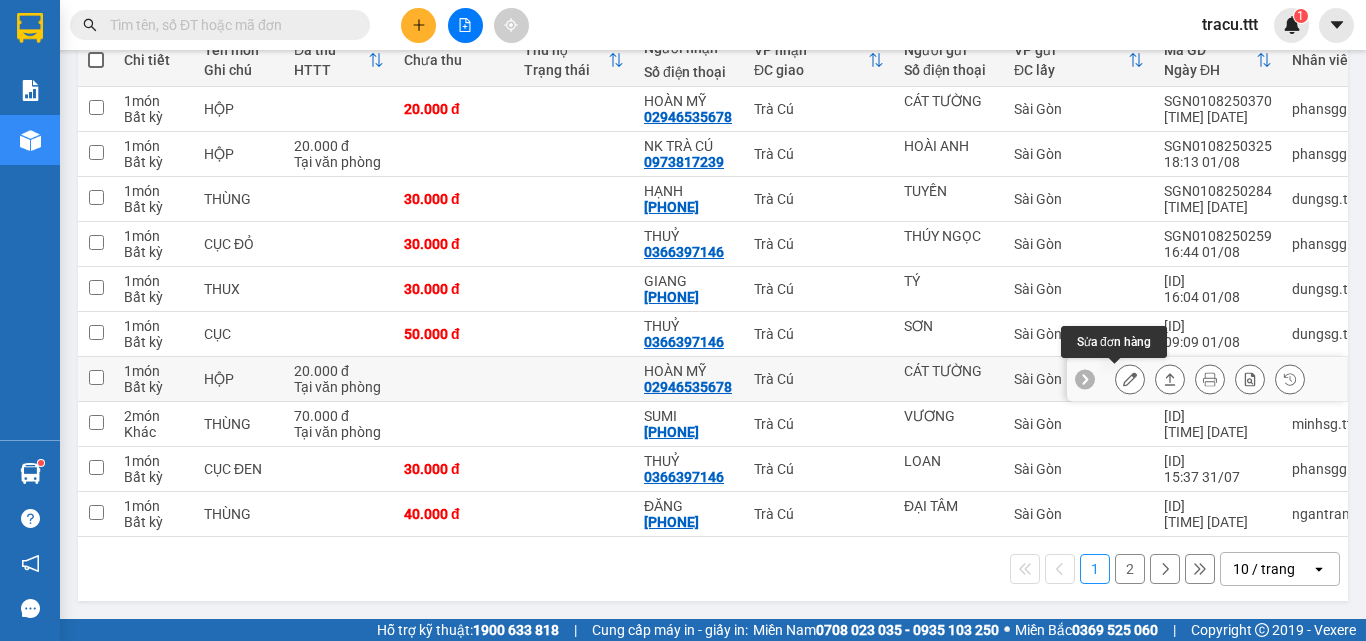 click 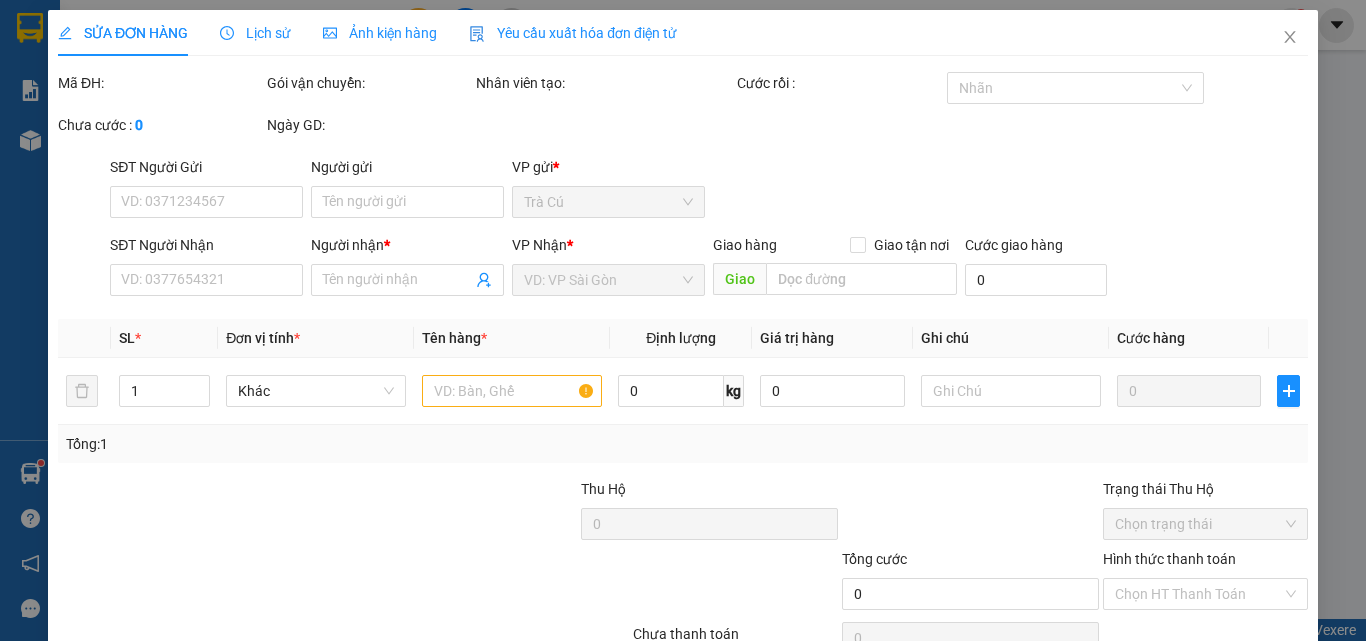 type on "CÁT TƯỜNG" 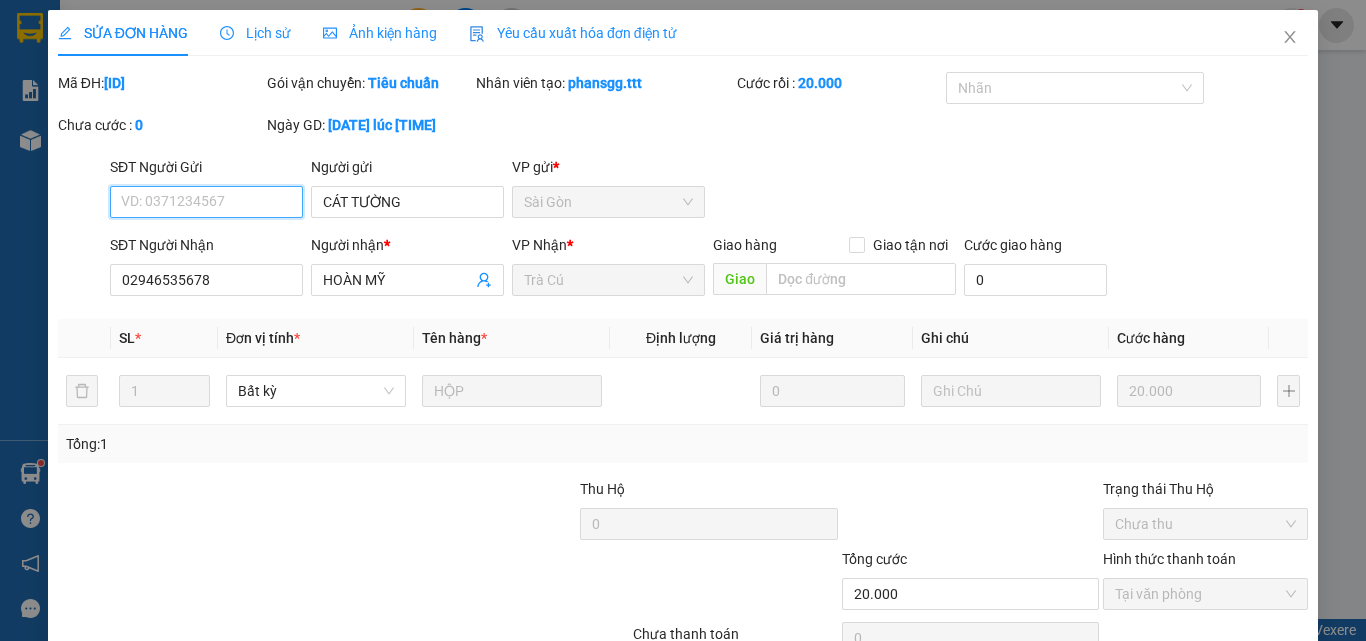 scroll, scrollTop: 0, scrollLeft: 0, axis: both 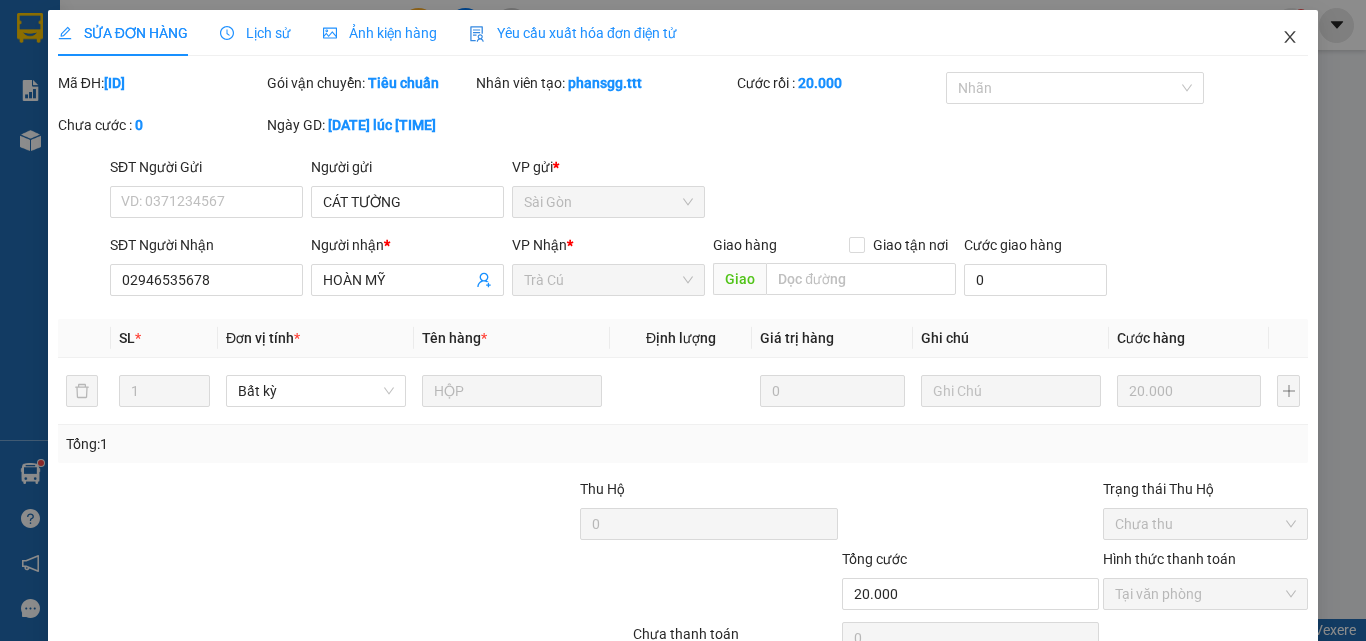 click 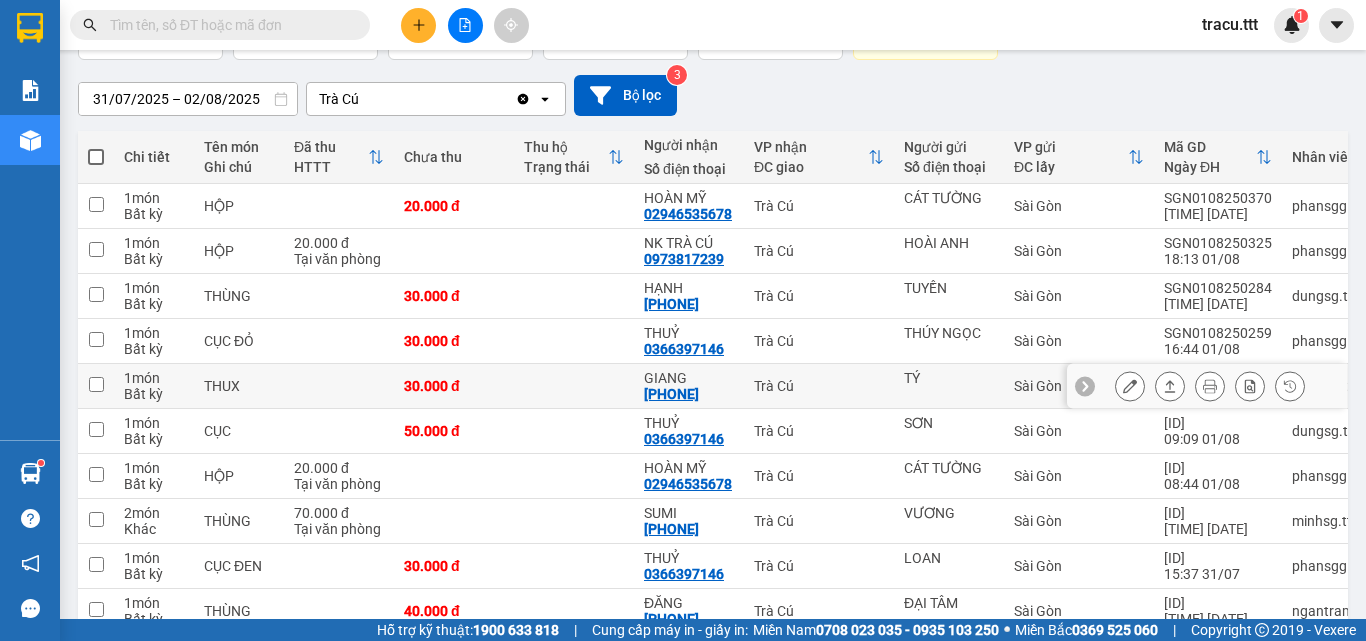 scroll, scrollTop: 56, scrollLeft: 0, axis: vertical 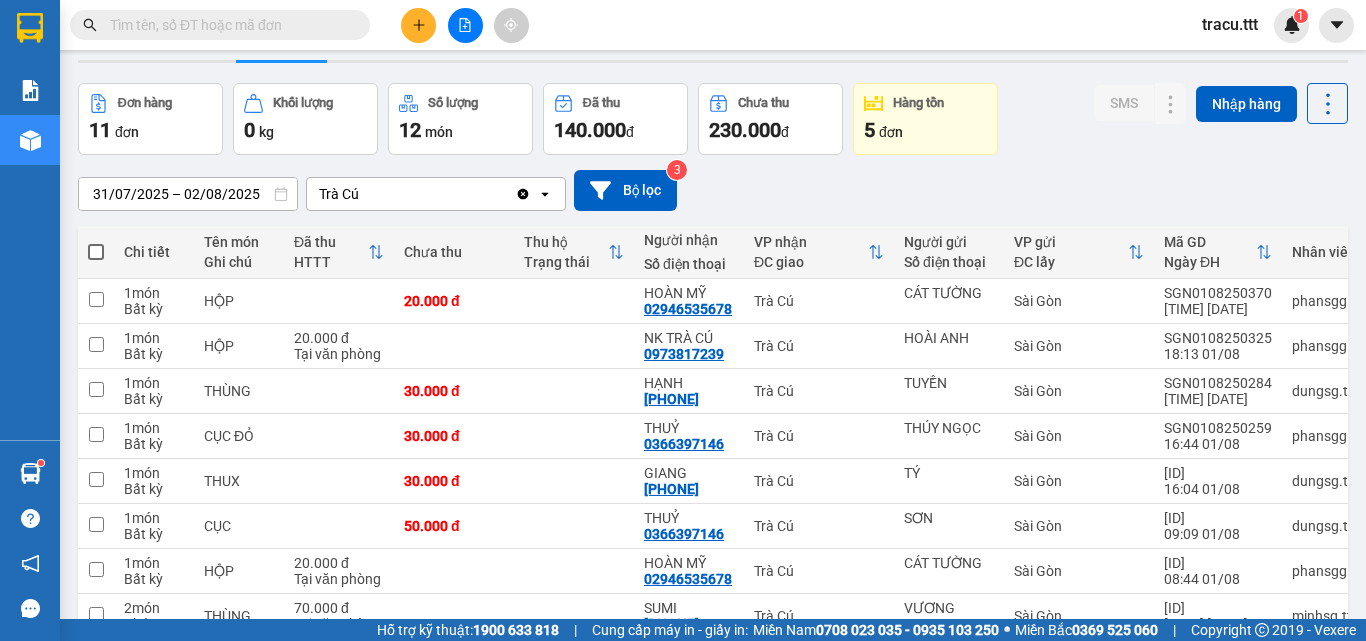 click on "31/07/2025 – 02/08/2025" at bounding box center (188, 194) 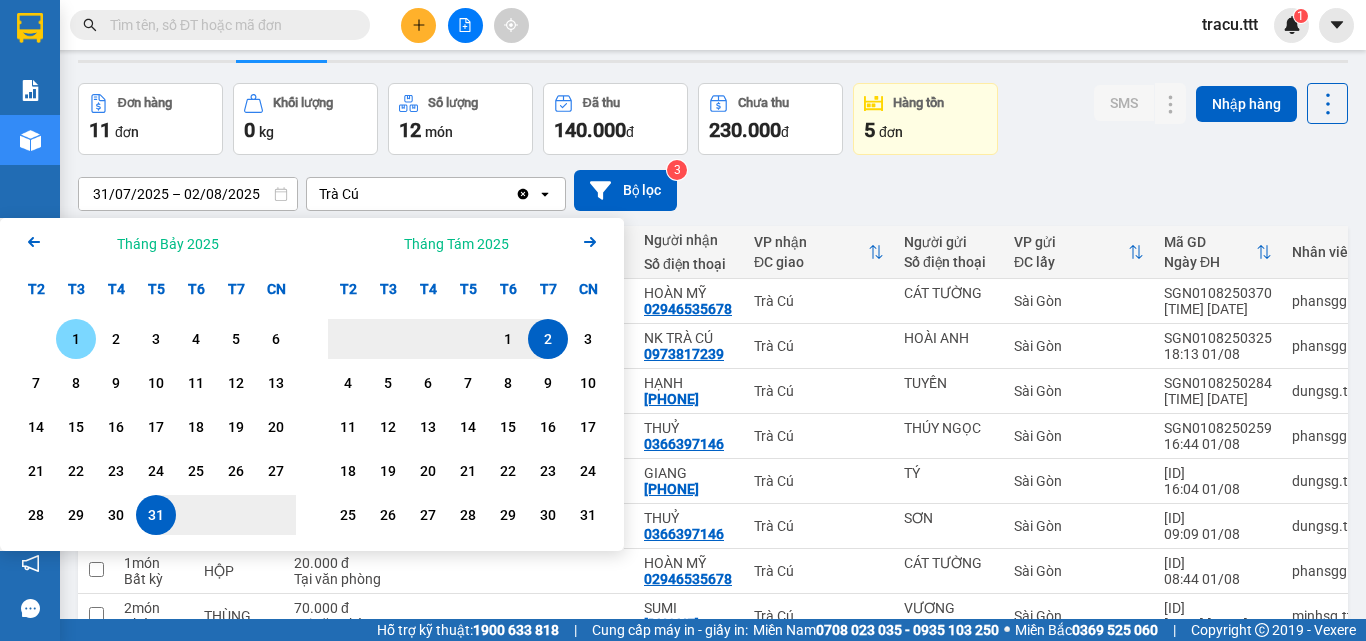 click on "1" at bounding box center (76, 339) 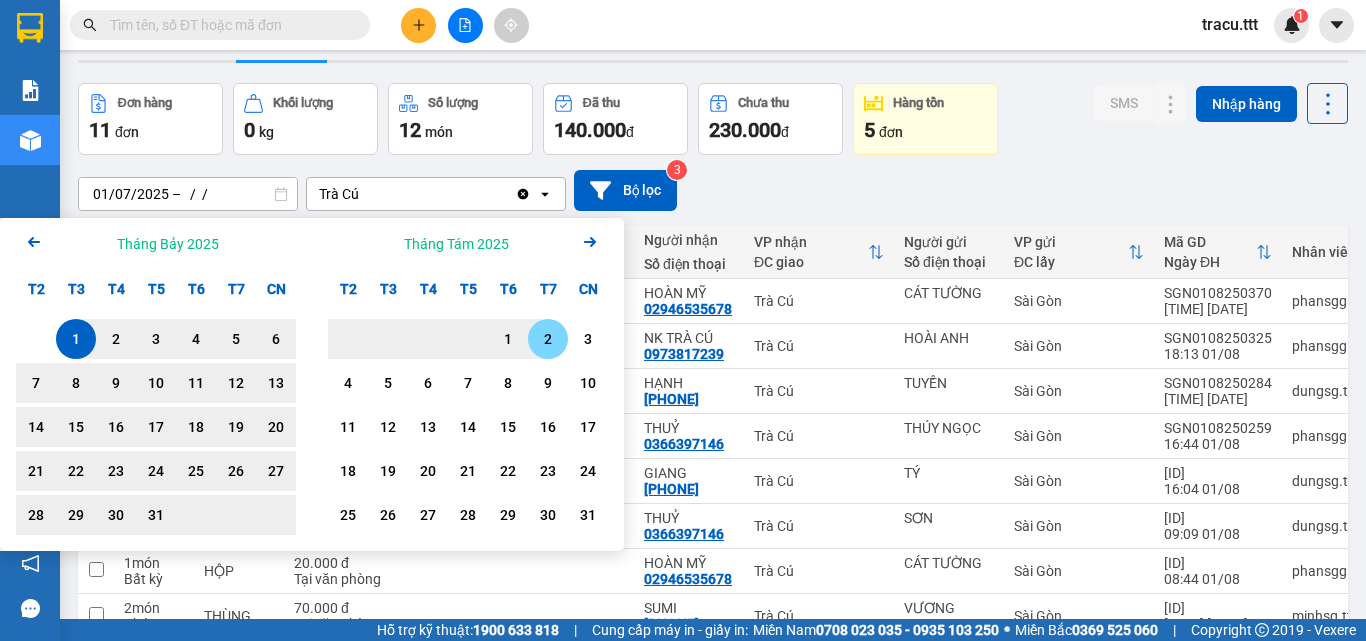 click on "2" at bounding box center [548, 339] 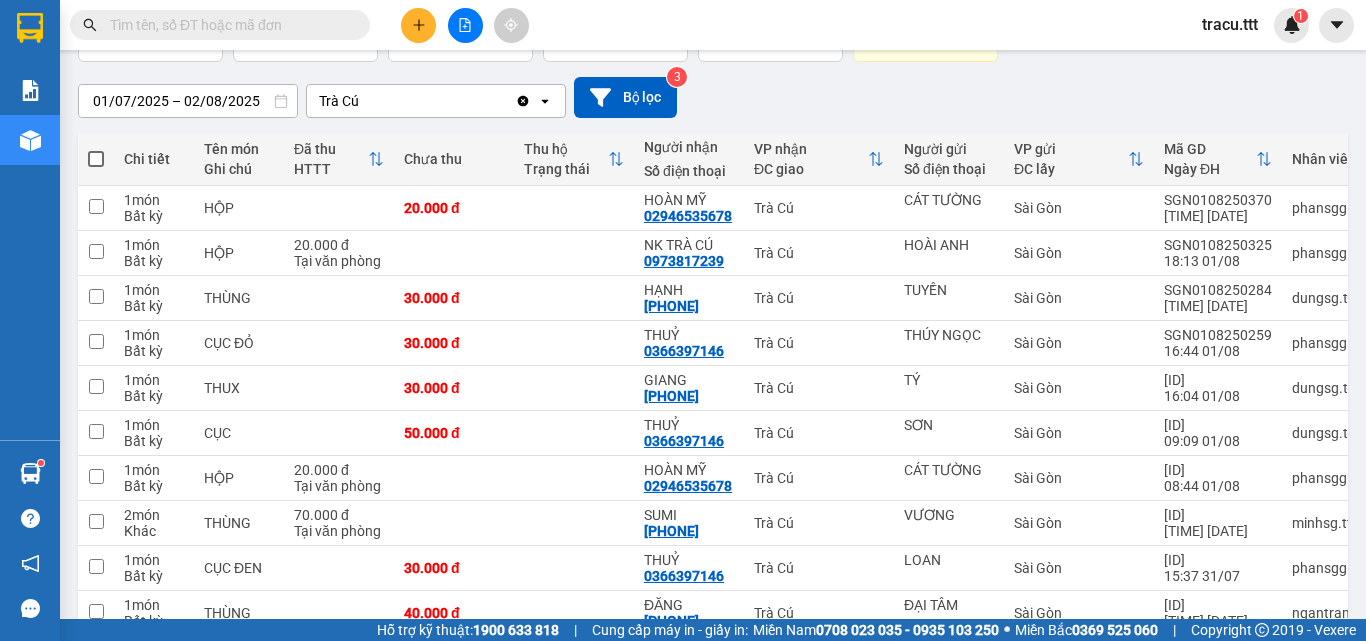 scroll, scrollTop: 256, scrollLeft: 0, axis: vertical 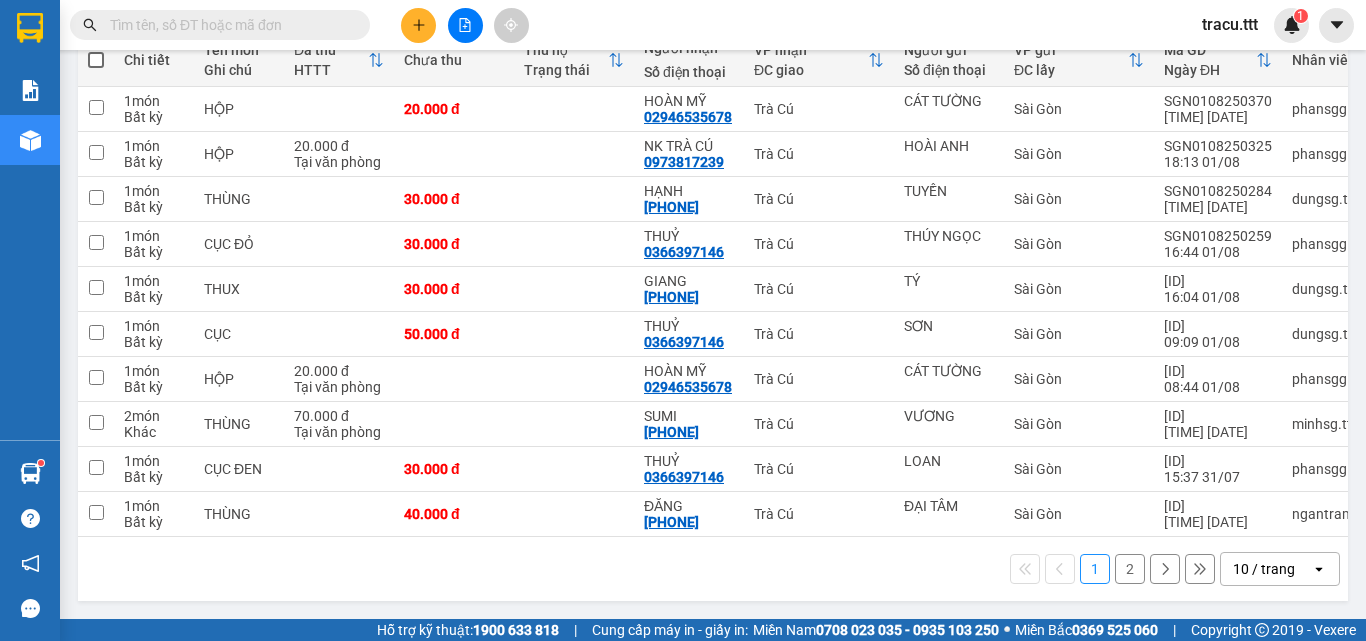 click on "2" at bounding box center [1130, 569] 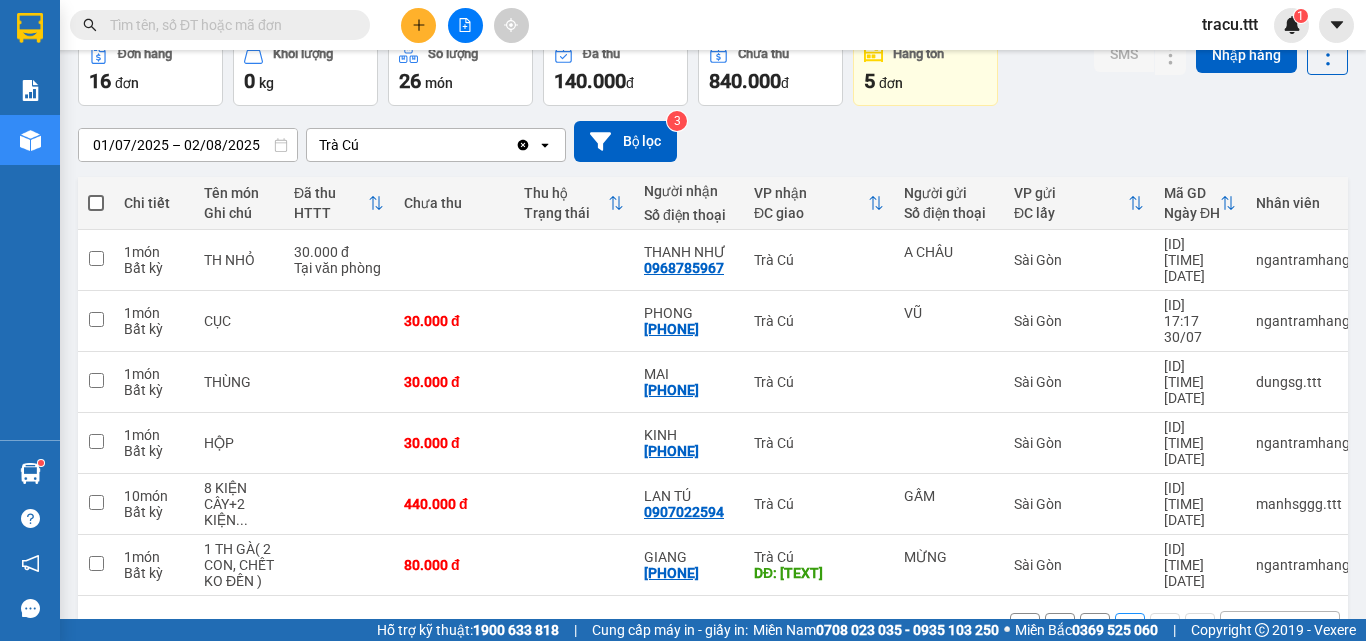 scroll, scrollTop: 108, scrollLeft: 0, axis: vertical 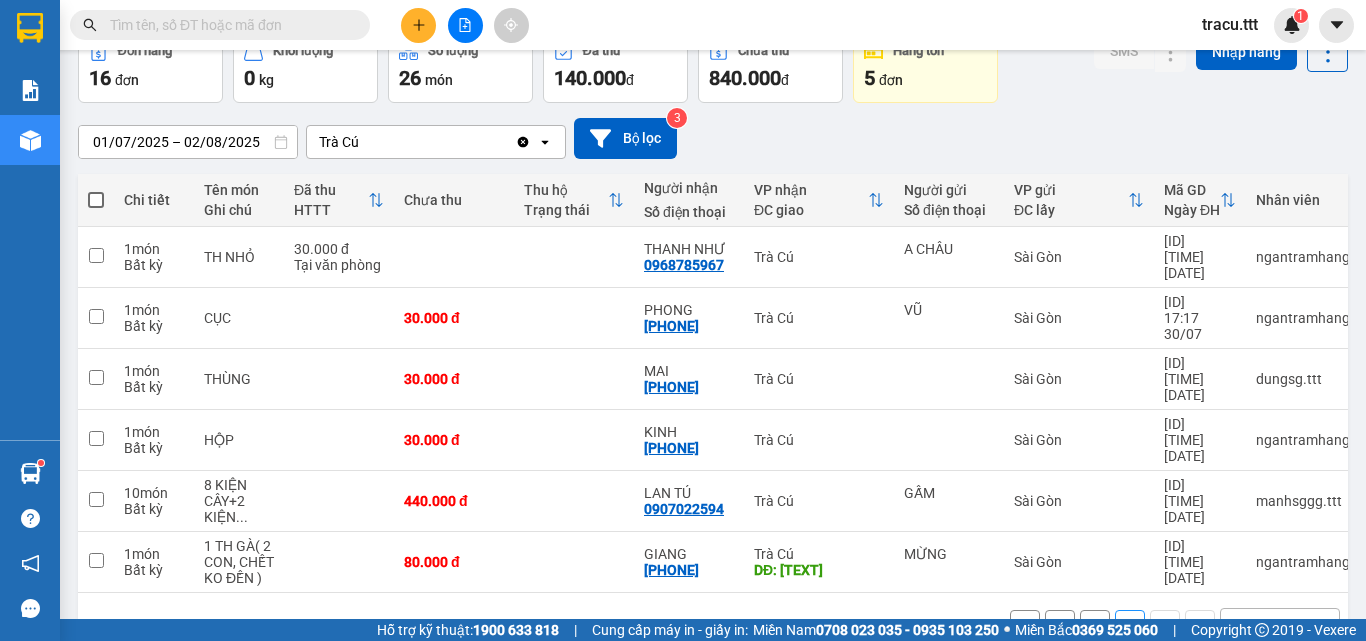 click at bounding box center [220, 25] 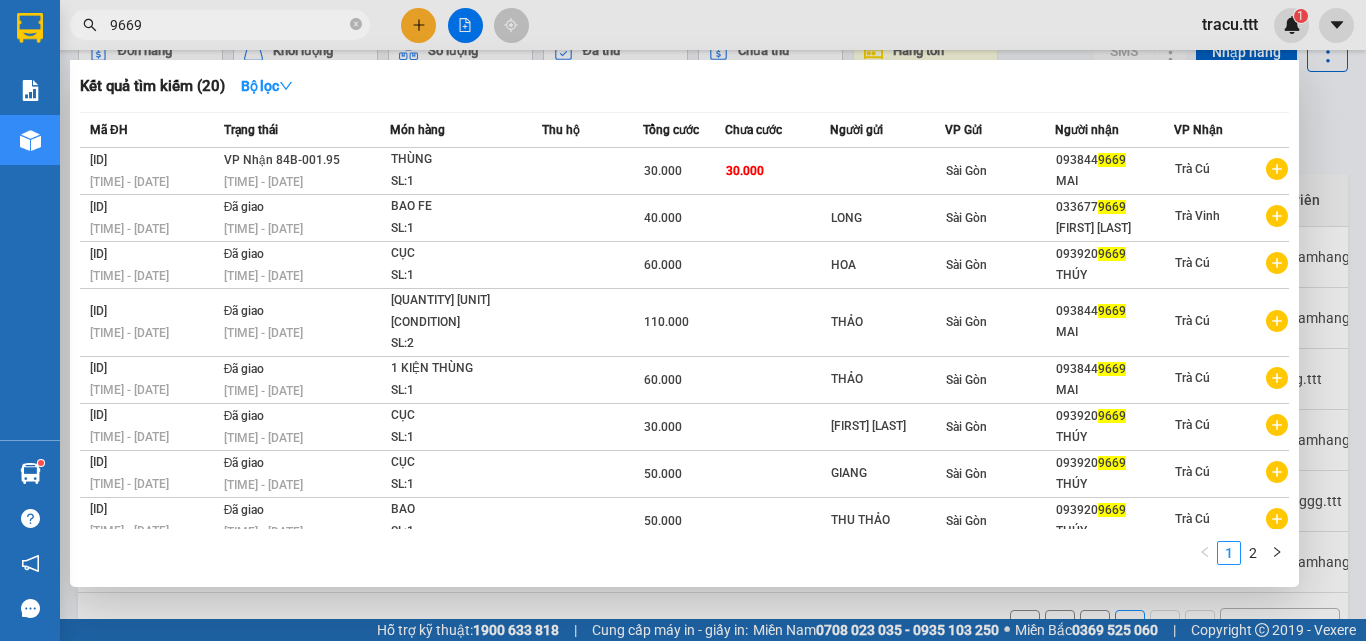 type on "9669" 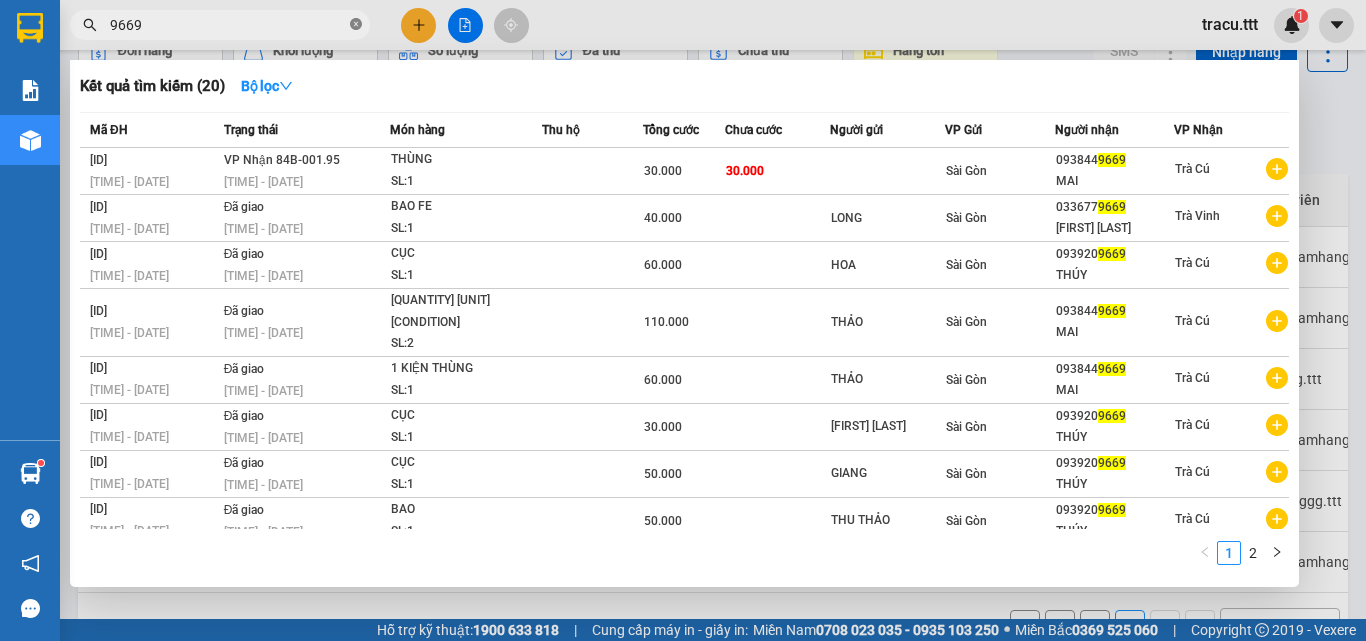 click 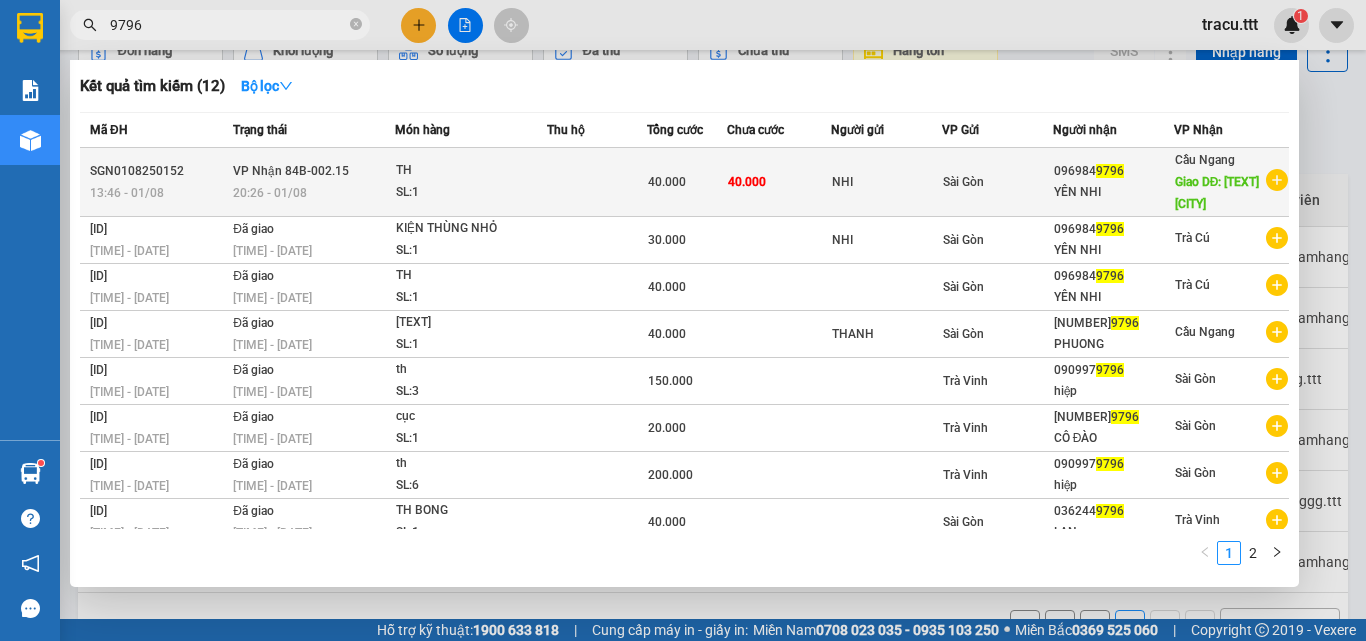 type on "9796" 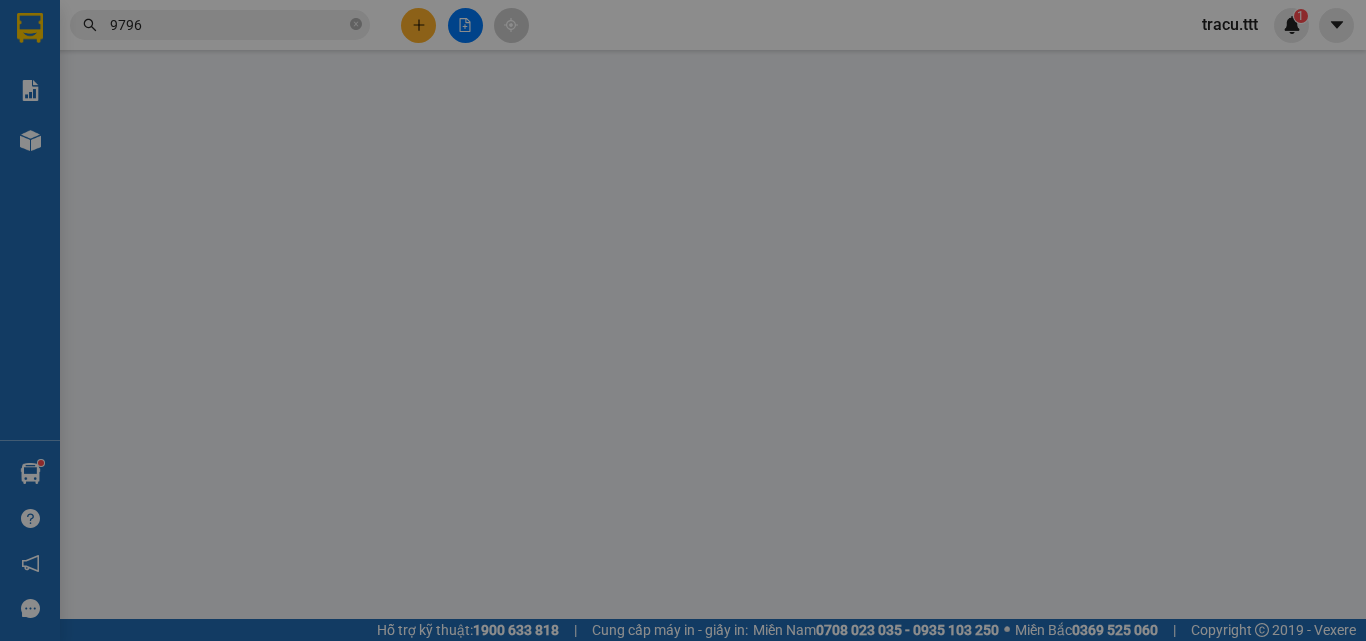 scroll, scrollTop: 0, scrollLeft: 0, axis: both 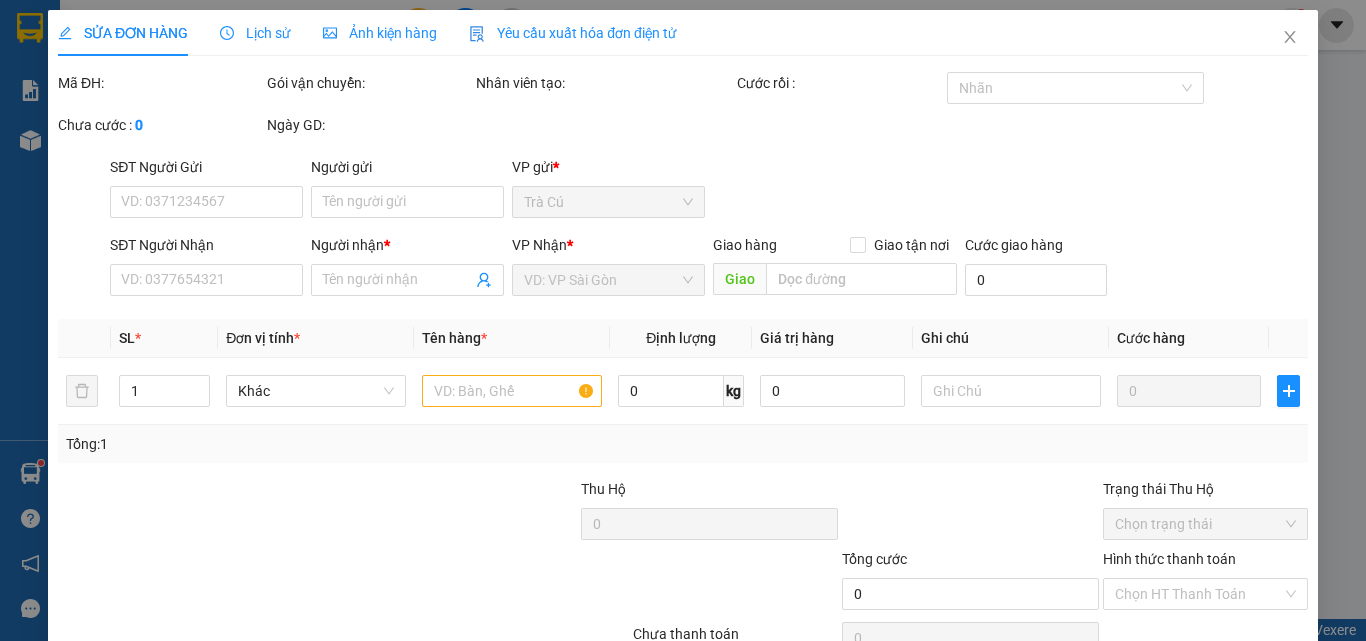 type on "NHI" 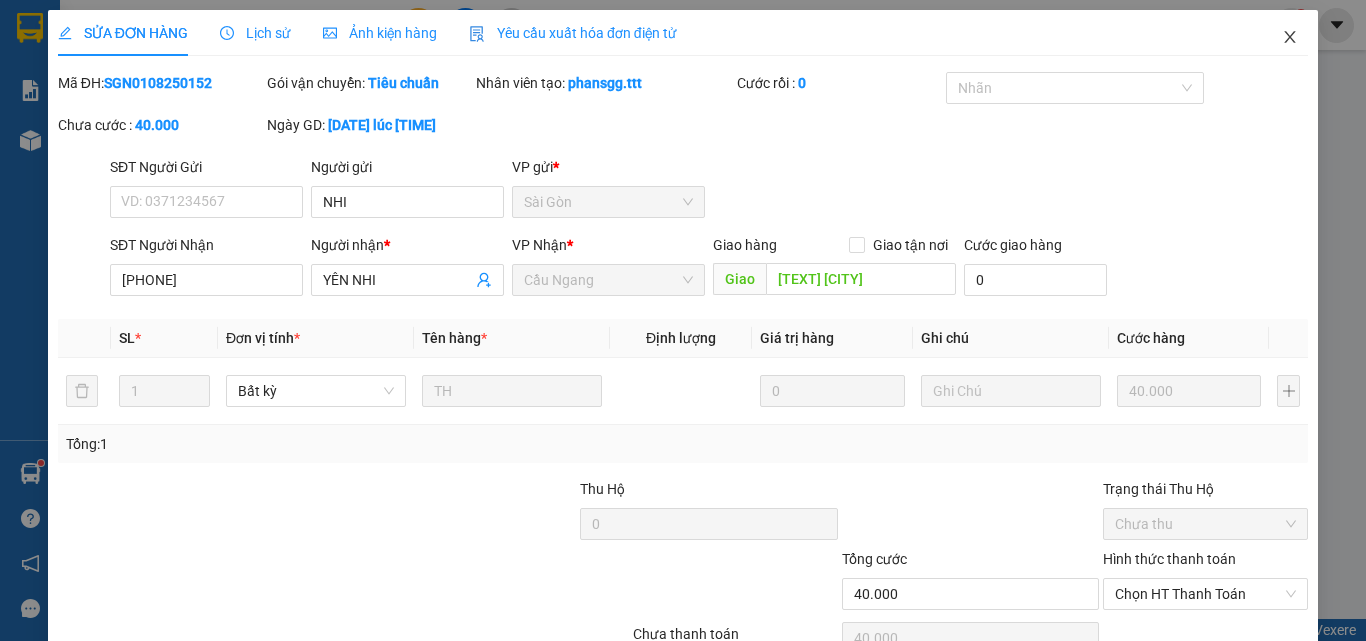 click at bounding box center (1290, 38) 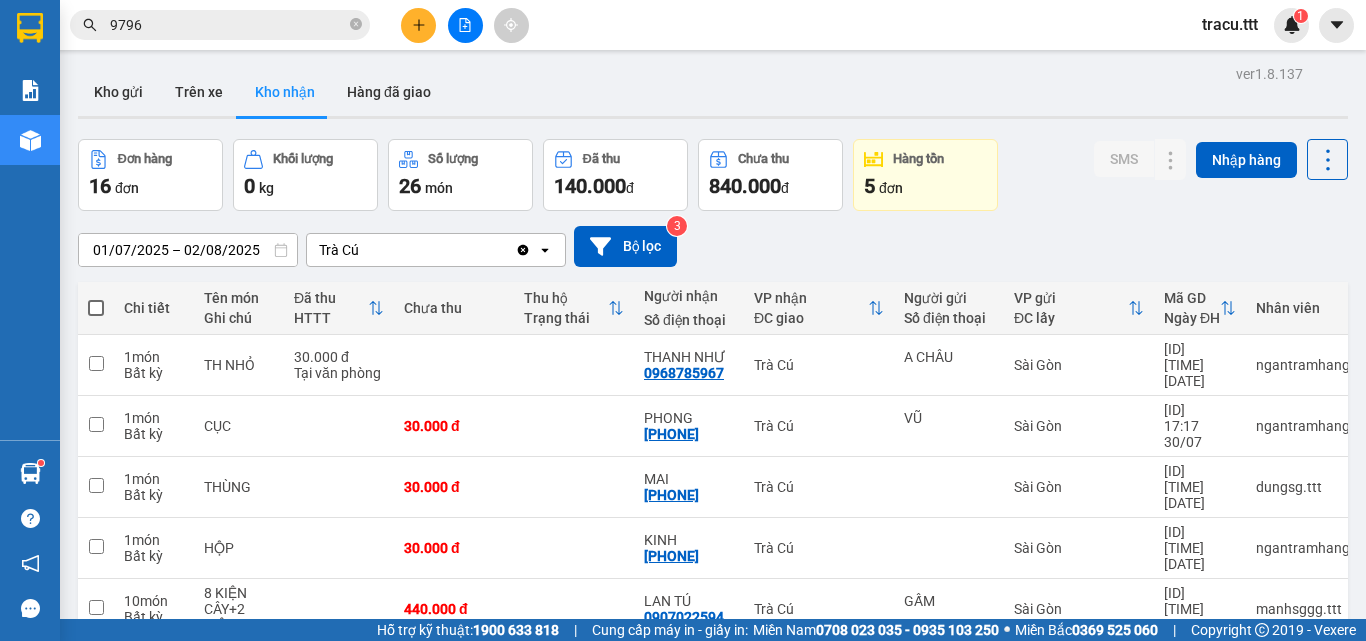 click on "9796" at bounding box center (228, 25) 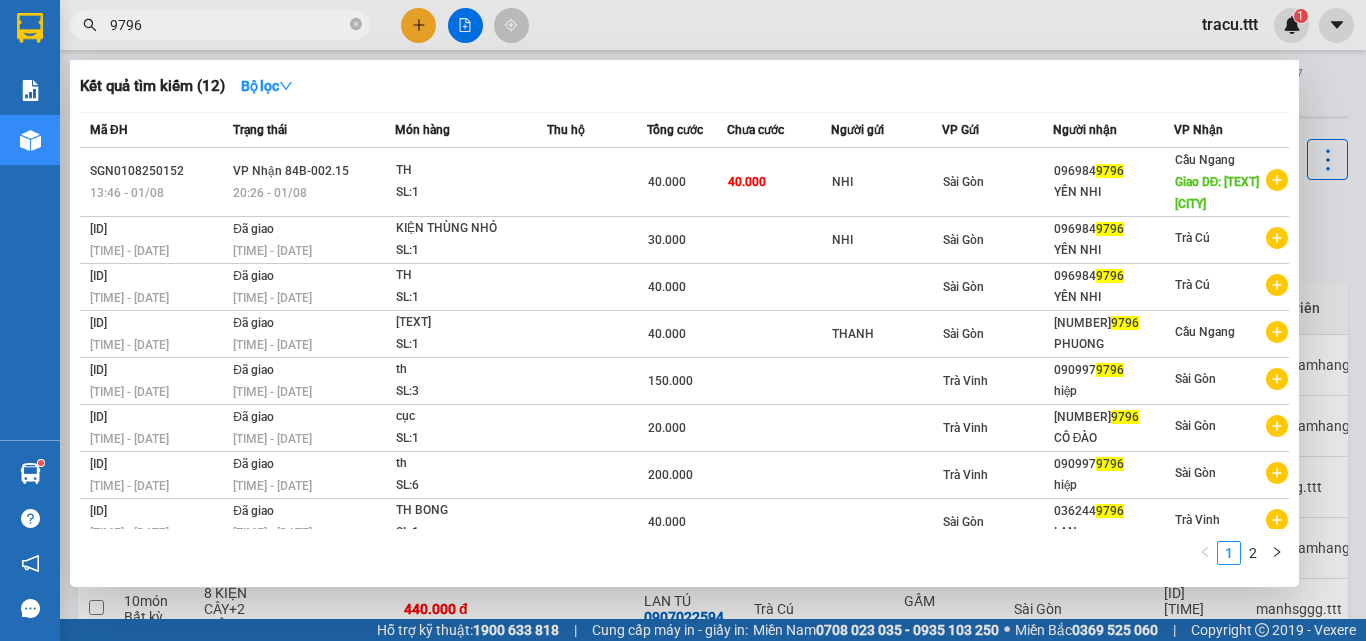 click at bounding box center [683, 320] 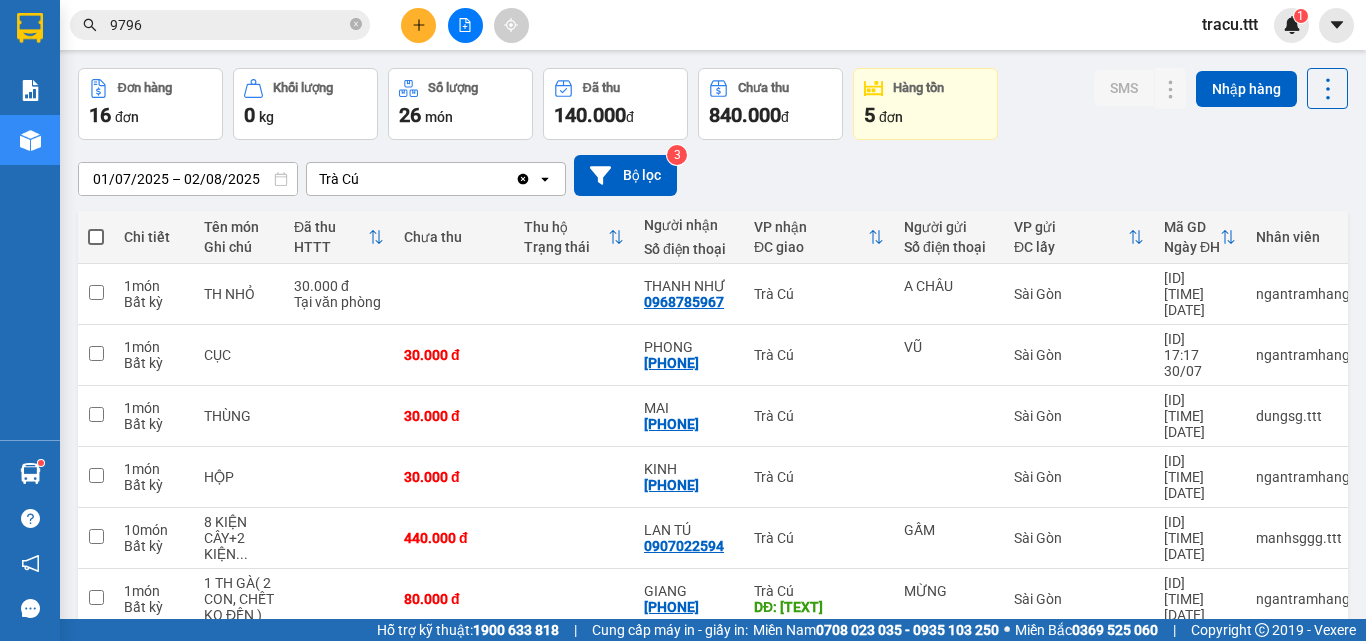 scroll, scrollTop: 100, scrollLeft: 0, axis: vertical 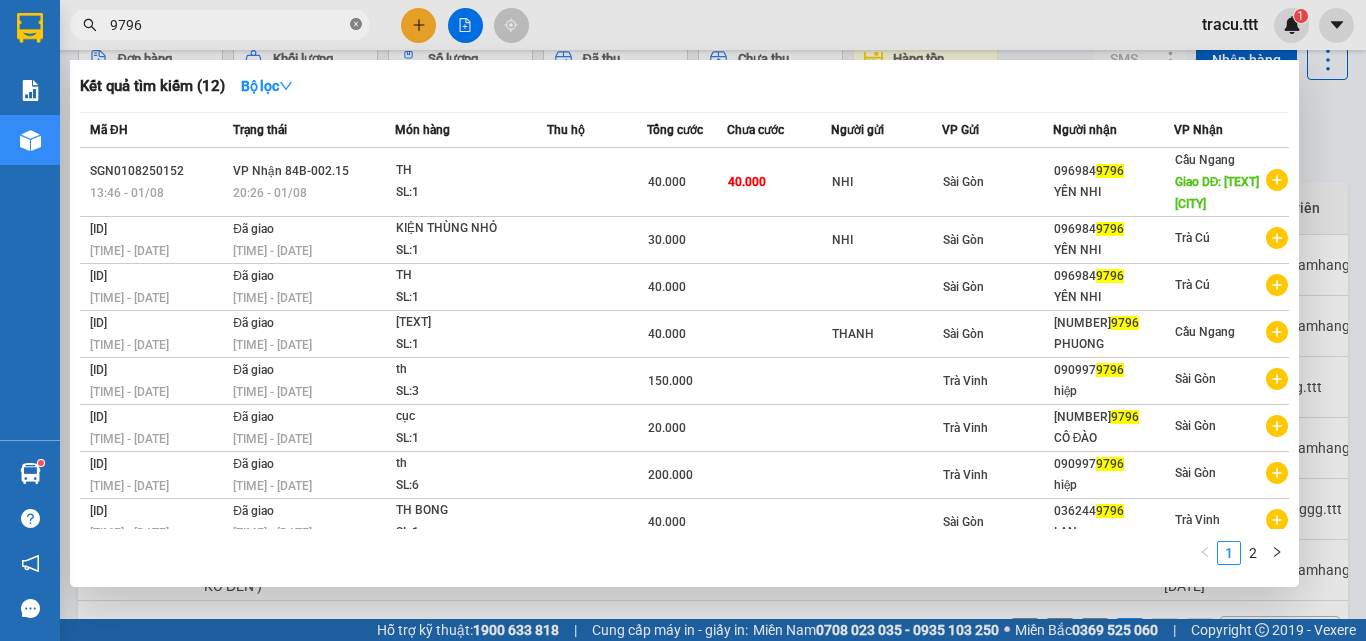click 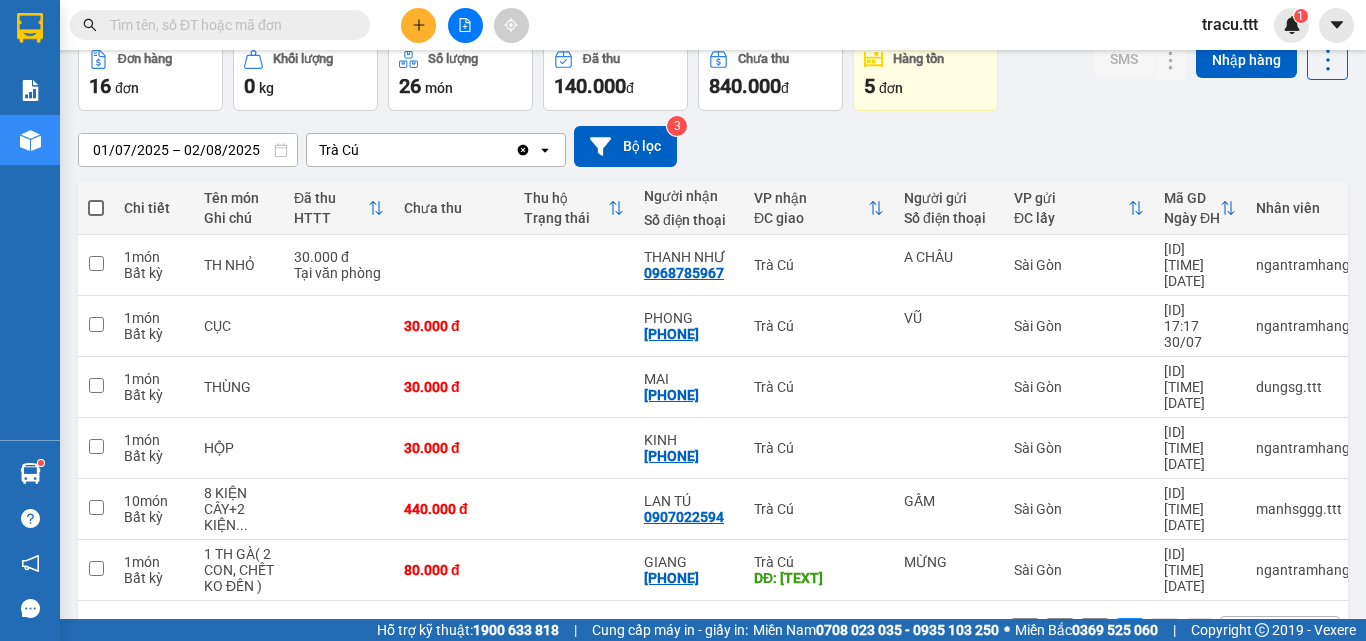 click at bounding box center [228, 25] 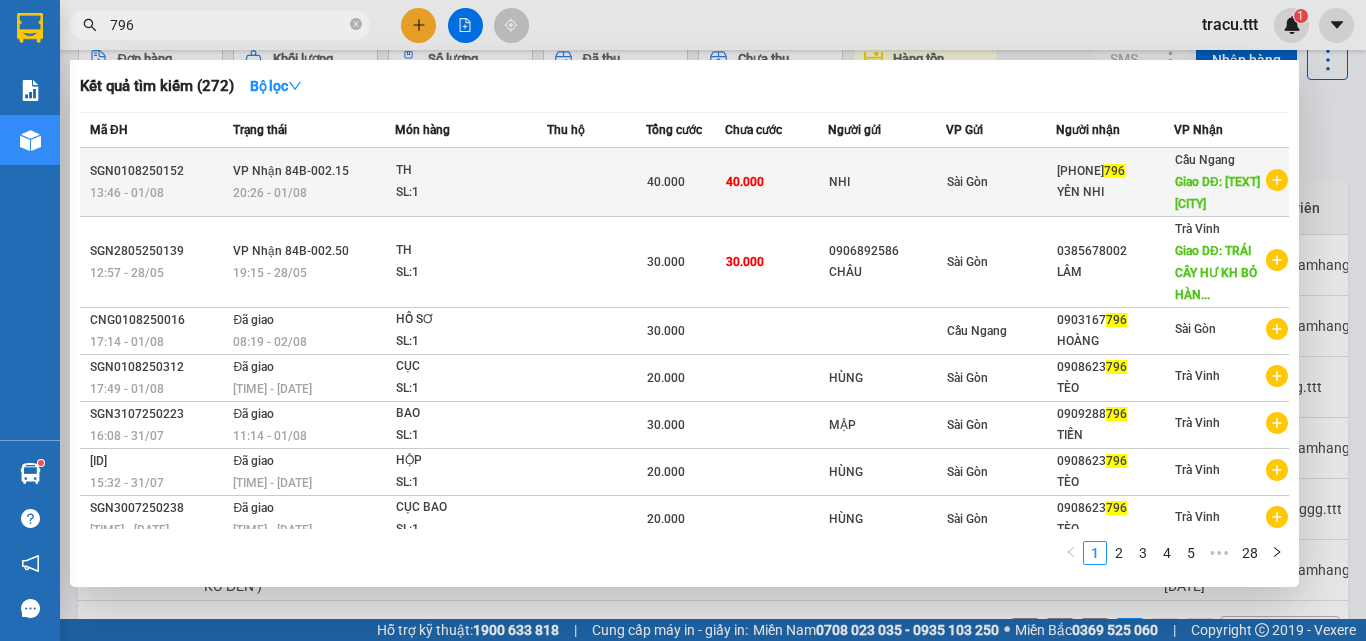 type on "796" 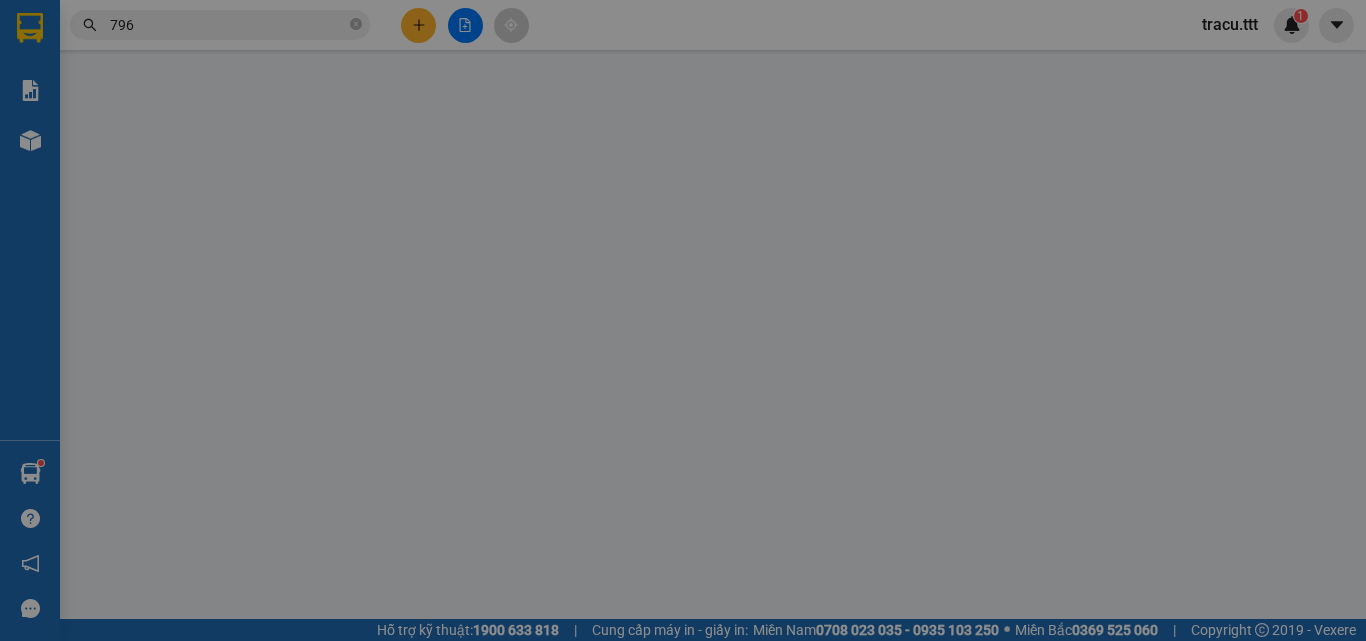 scroll, scrollTop: 0, scrollLeft: 0, axis: both 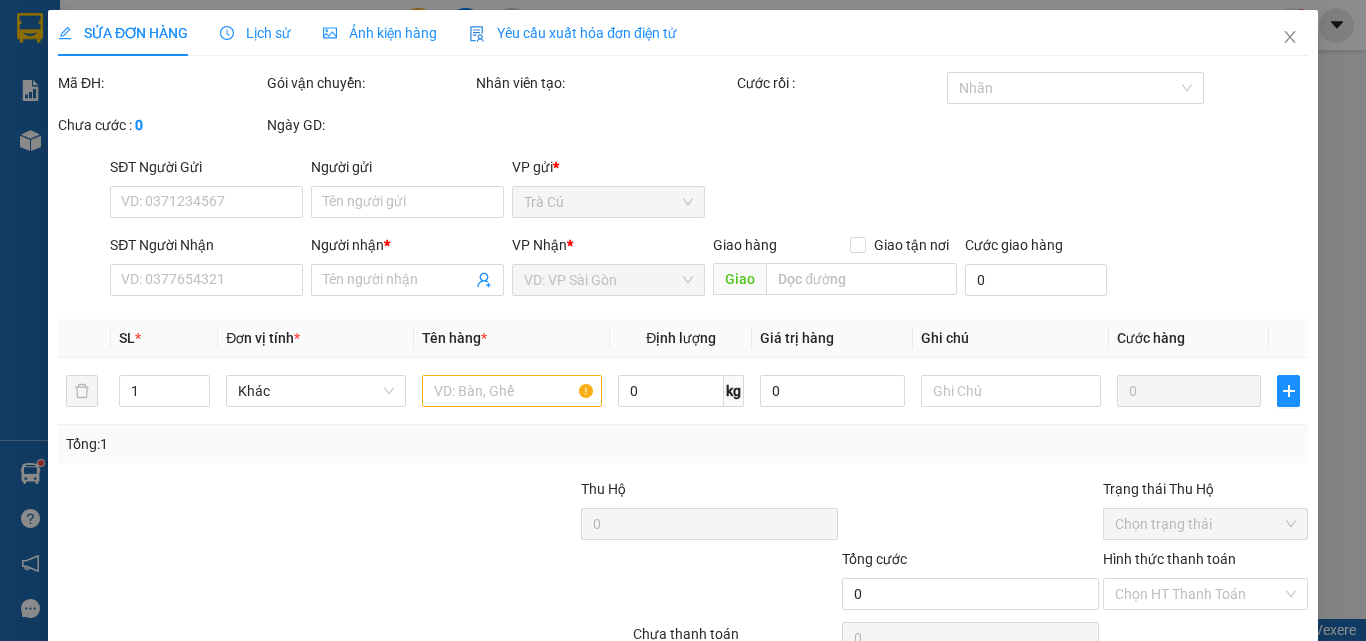 type on "NHI" 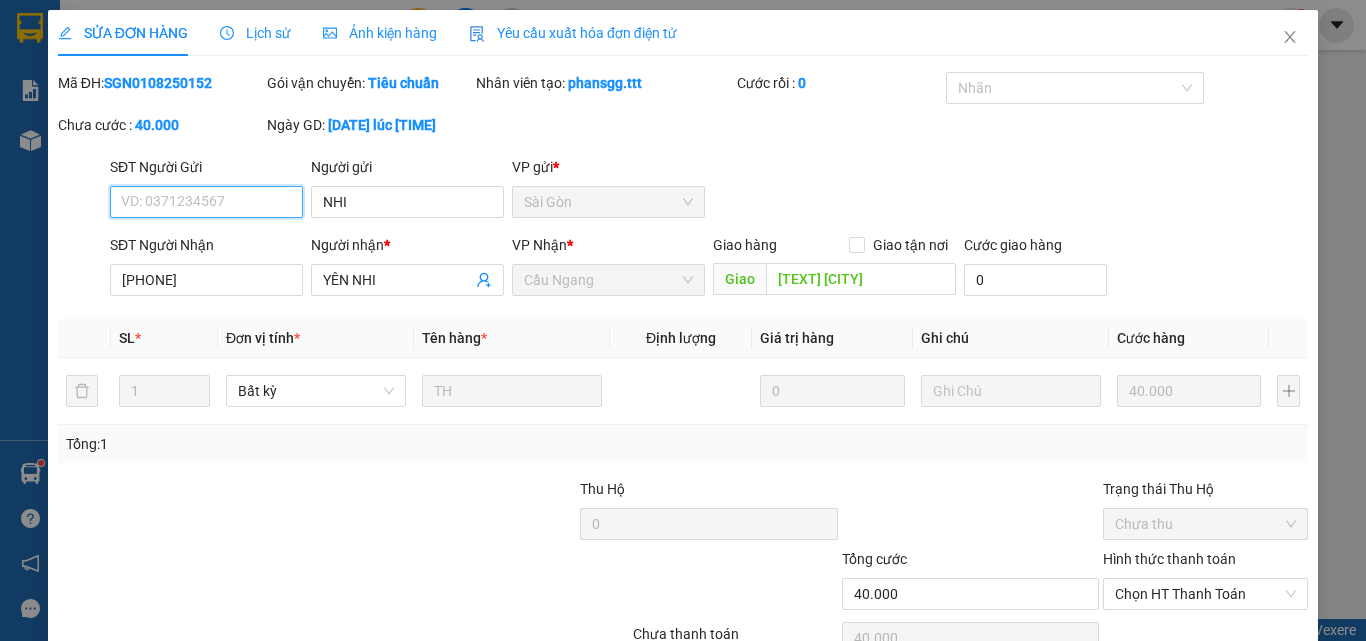 scroll, scrollTop: 103, scrollLeft: 0, axis: vertical 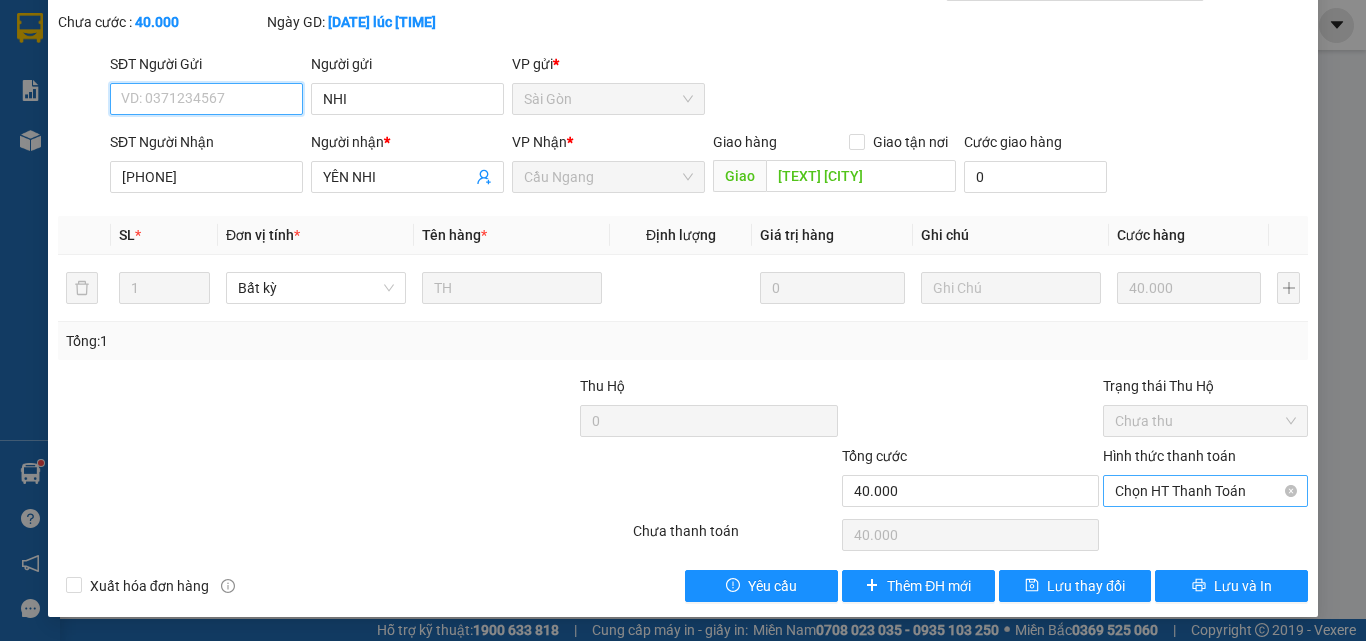 drag, startPoint x: 1158, startPoint y: 486, endPoint x: 1163, endPoint y: 501, distance: 15.811388 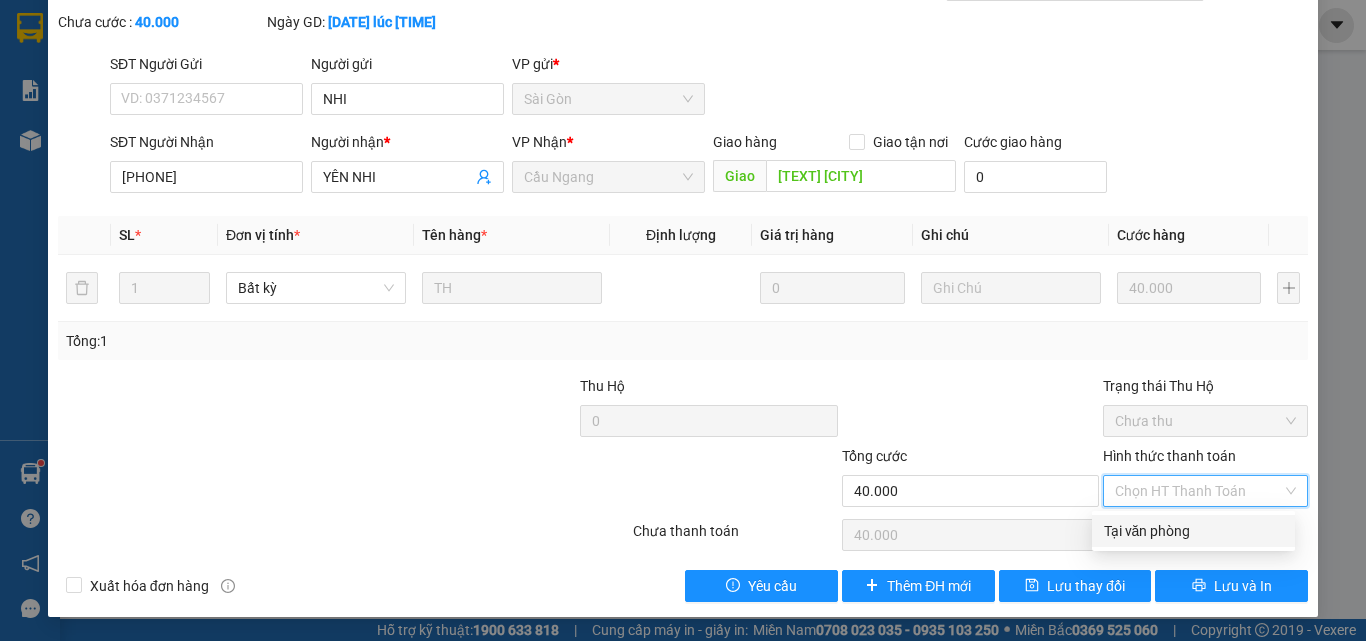 click on "Tại văn phòng" at bounding box center [1193, 531] 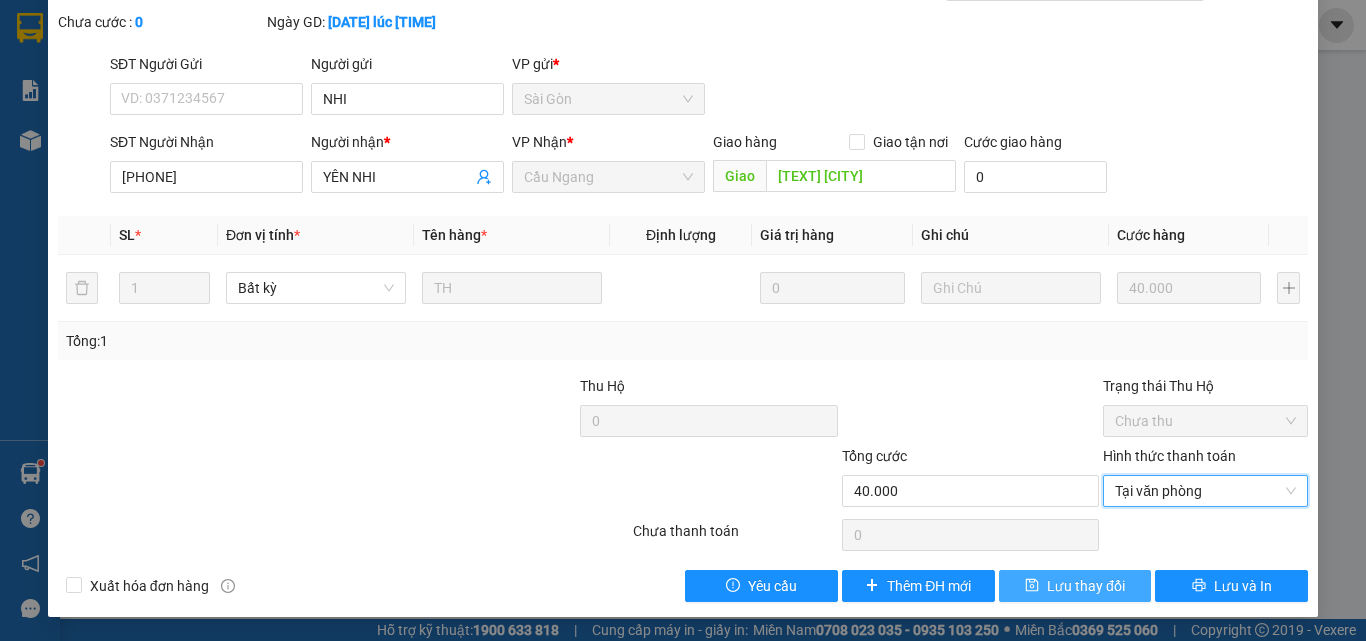 click on "Lưu thay đổi" at bounding box center (1086, 586) 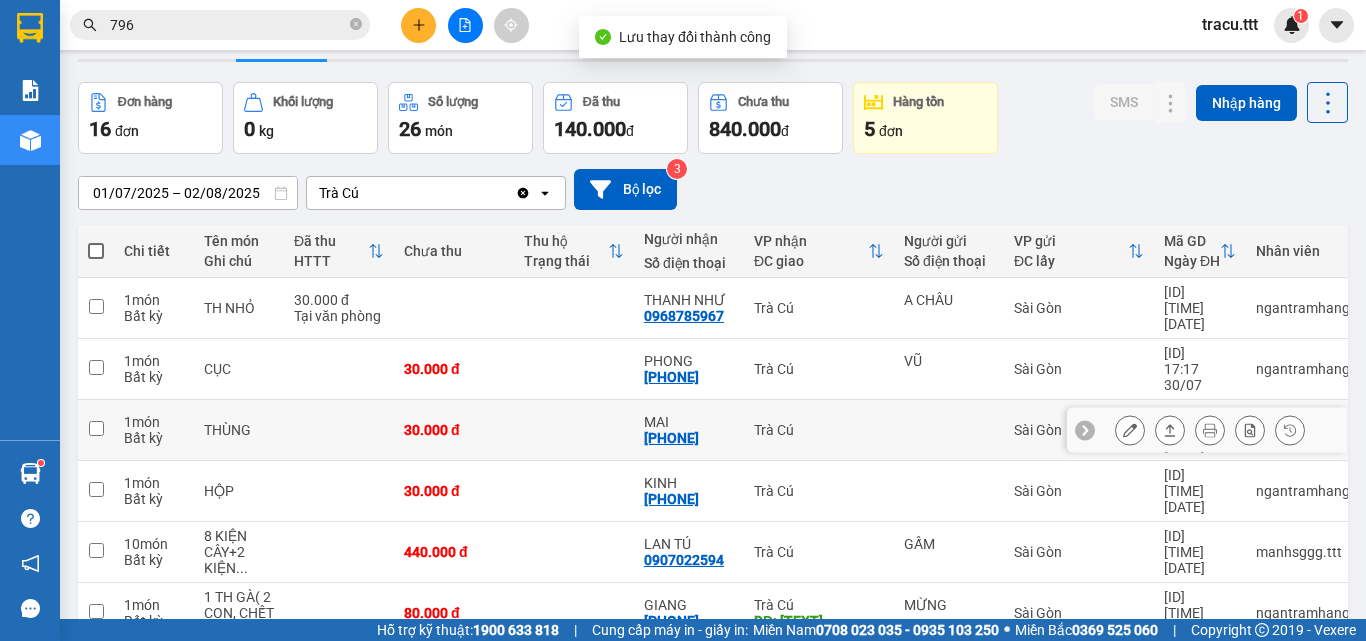 scroll, scrollTop: 108, scrollLeft: 0, axis: vertical 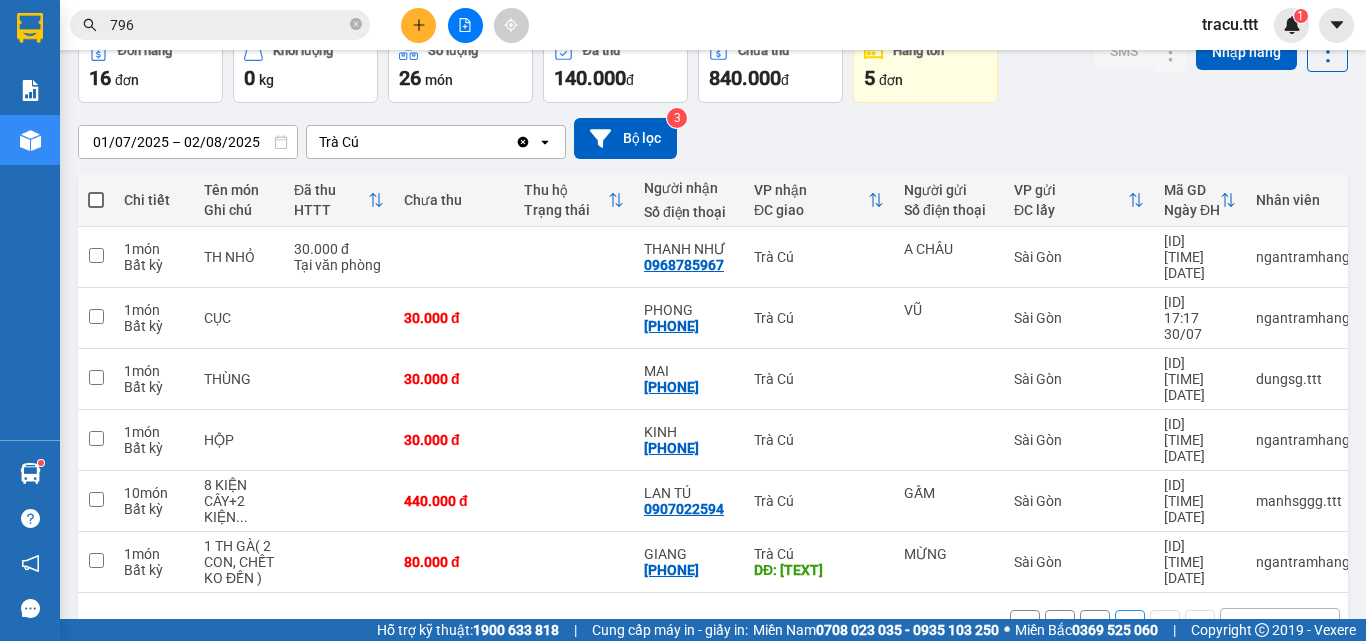 click on "1" at bounding box center [1095, 625] 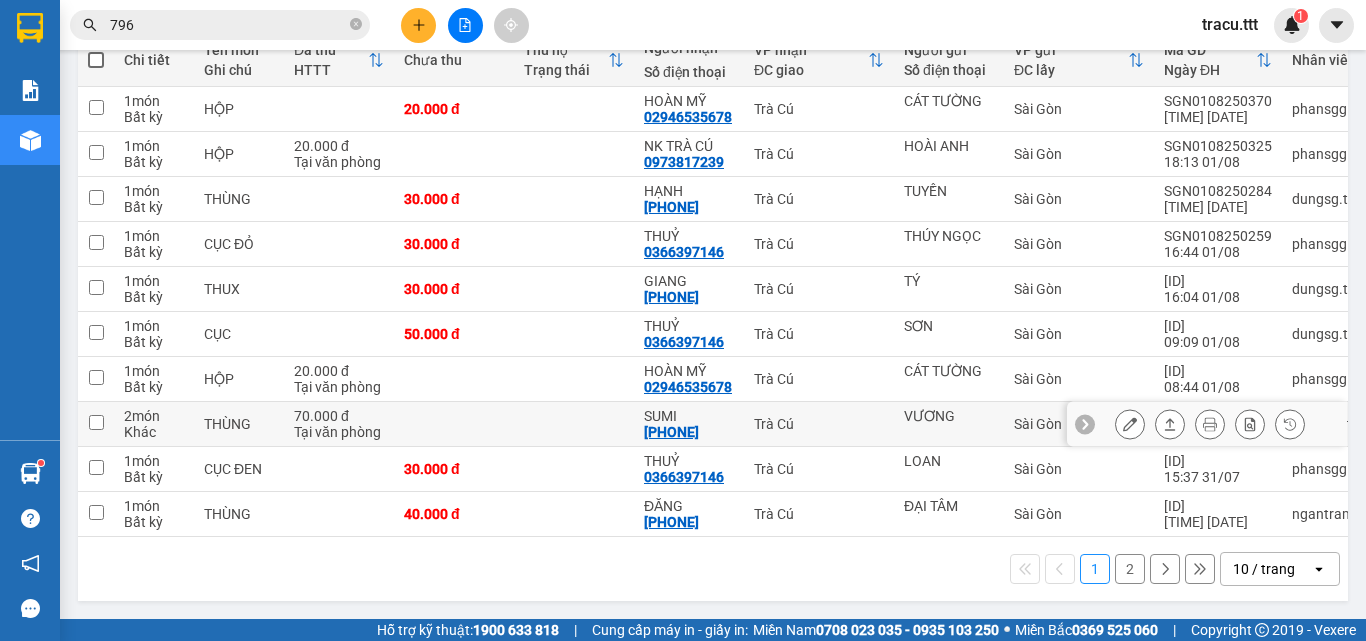scroll, scrollTop: 256, scrollLeft: 0, axis: vertical 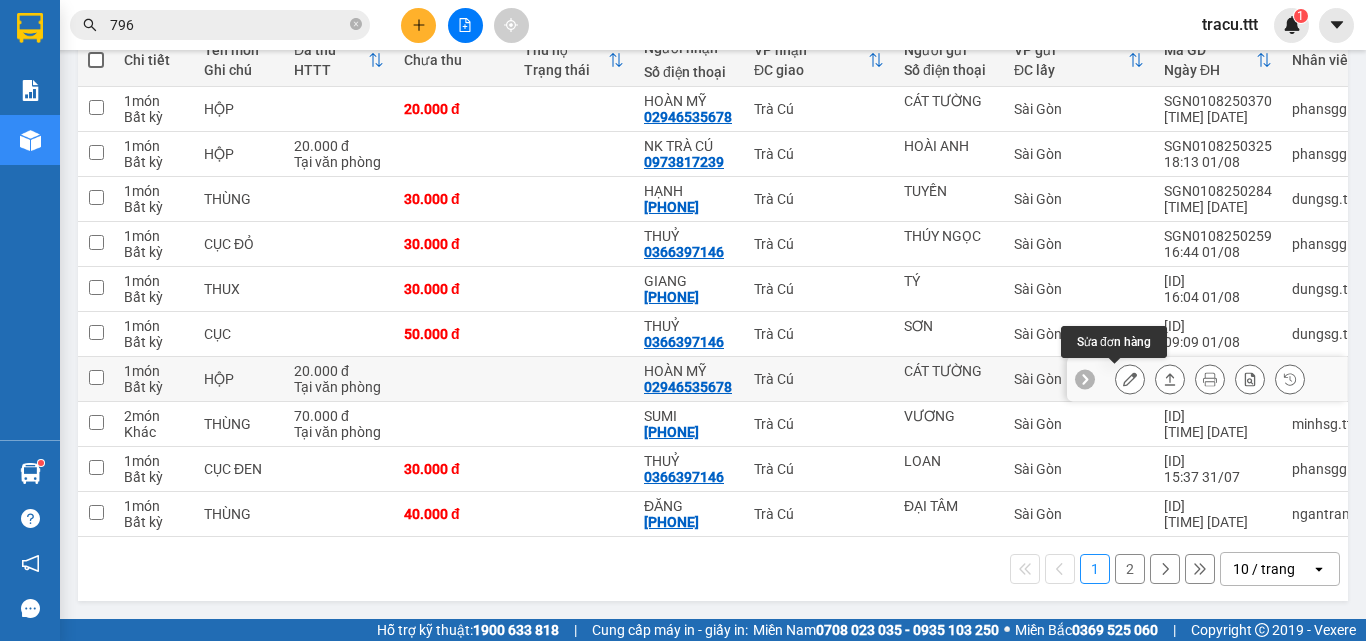 click 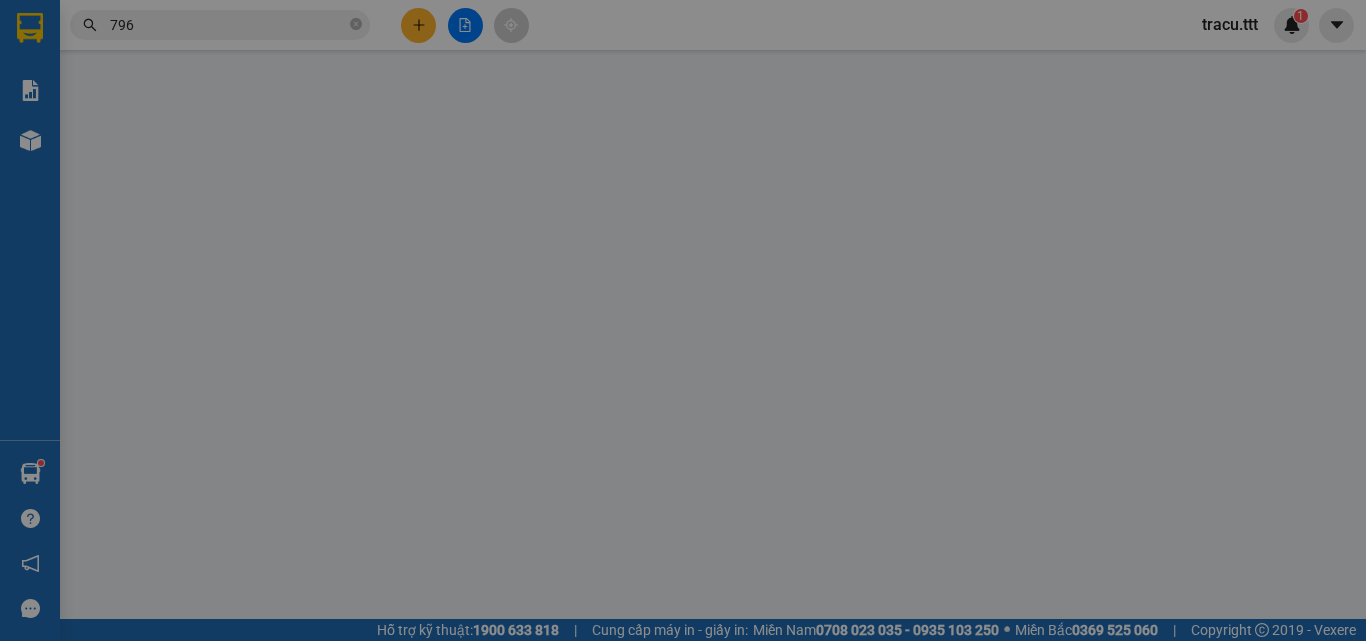 scroll, scrollTop: 0, scrollLeft: 0, axis: both 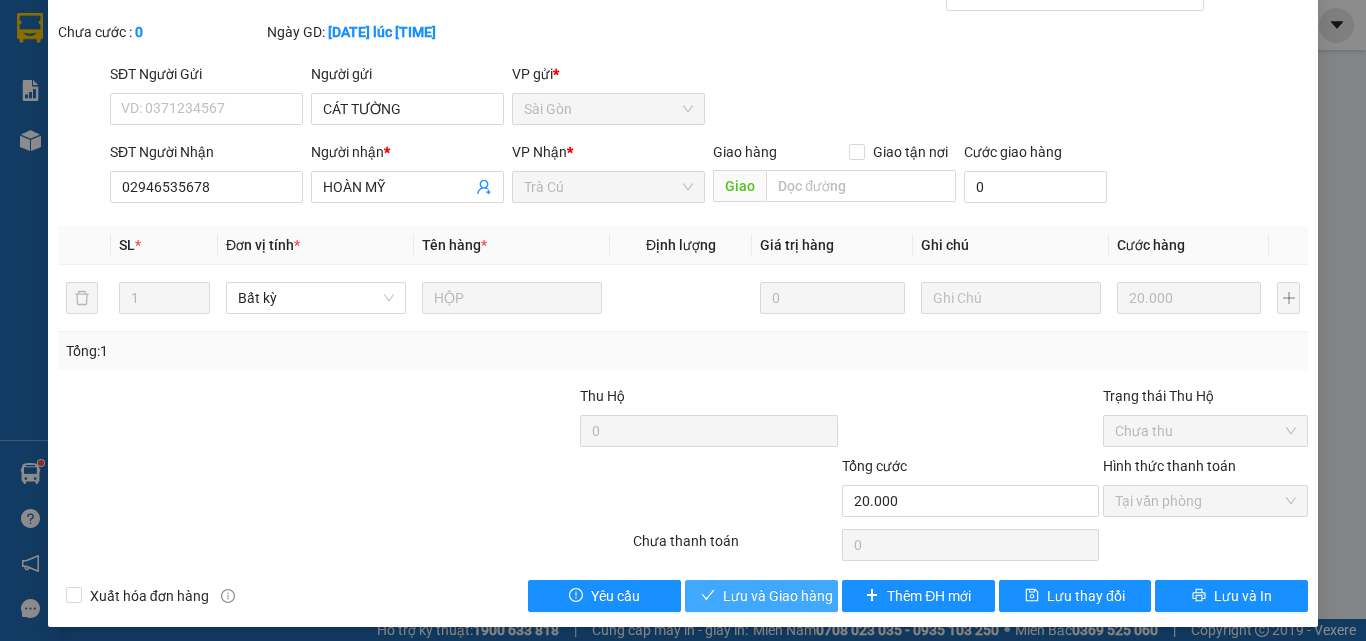 click on "Lưu và Giao hàng" at bounding box center [778, 596] 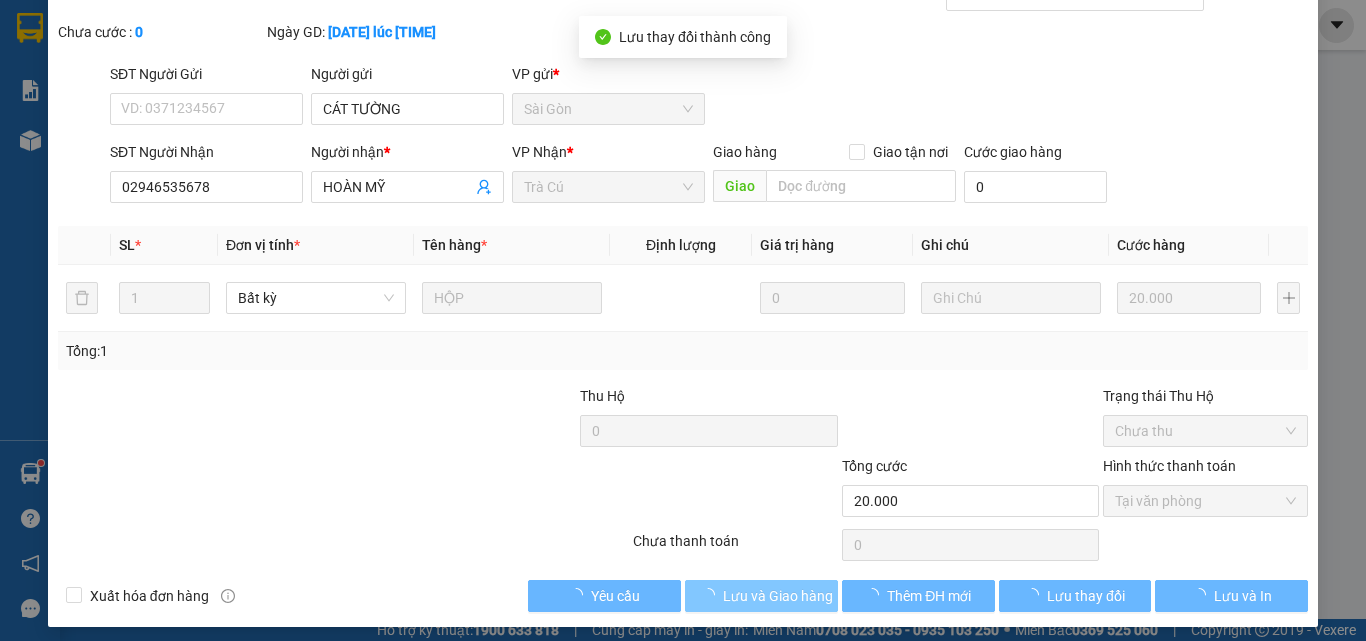 scroll, scrollTop: 0, scrollLeft: 0, axis: both 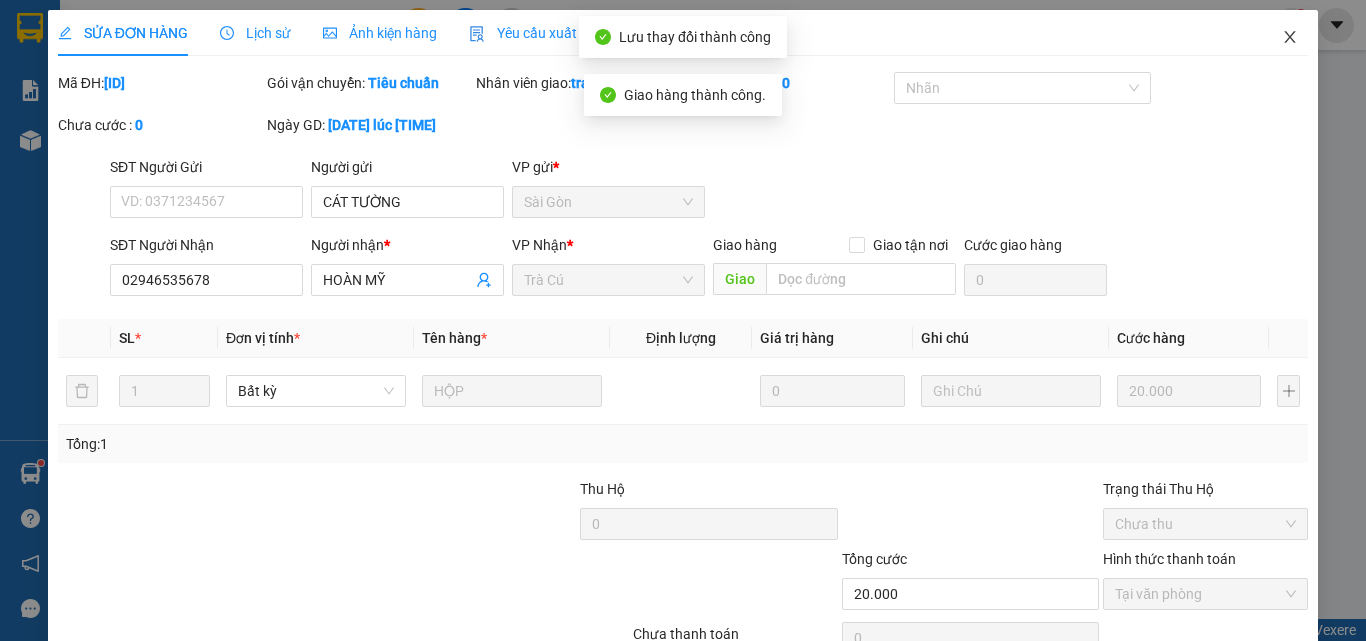 click 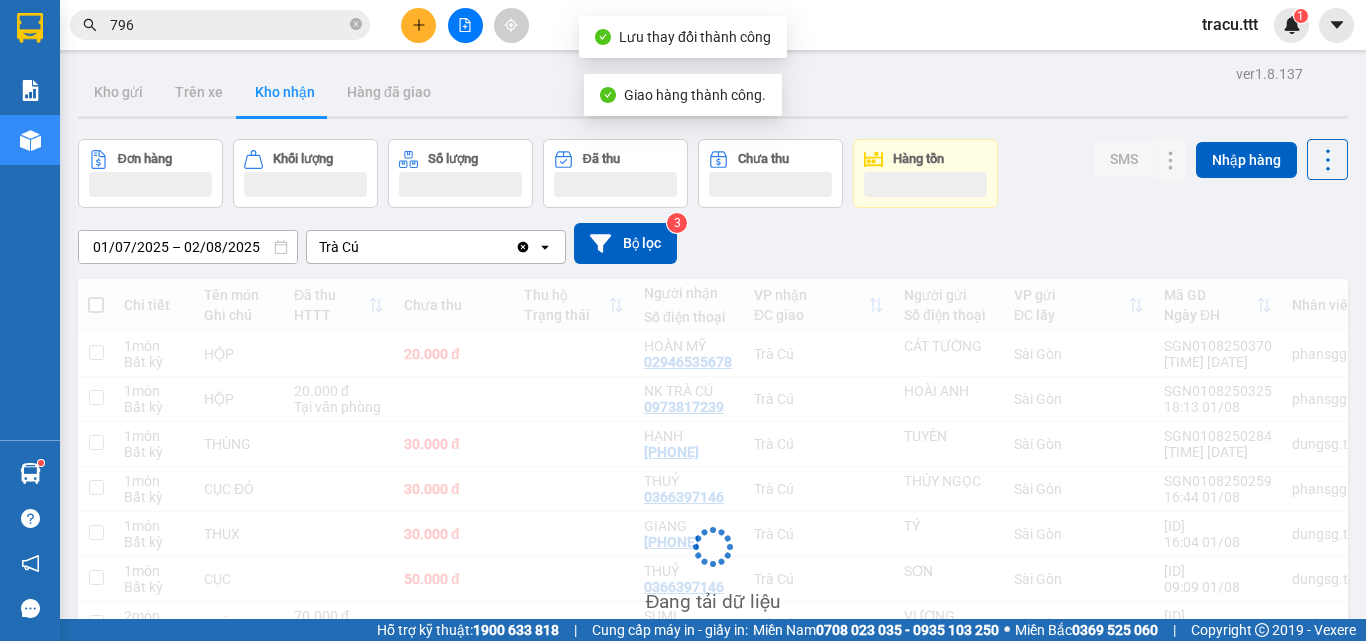 scroll, scrollTop: 200, scrollLeft: 0, axis: vertical 